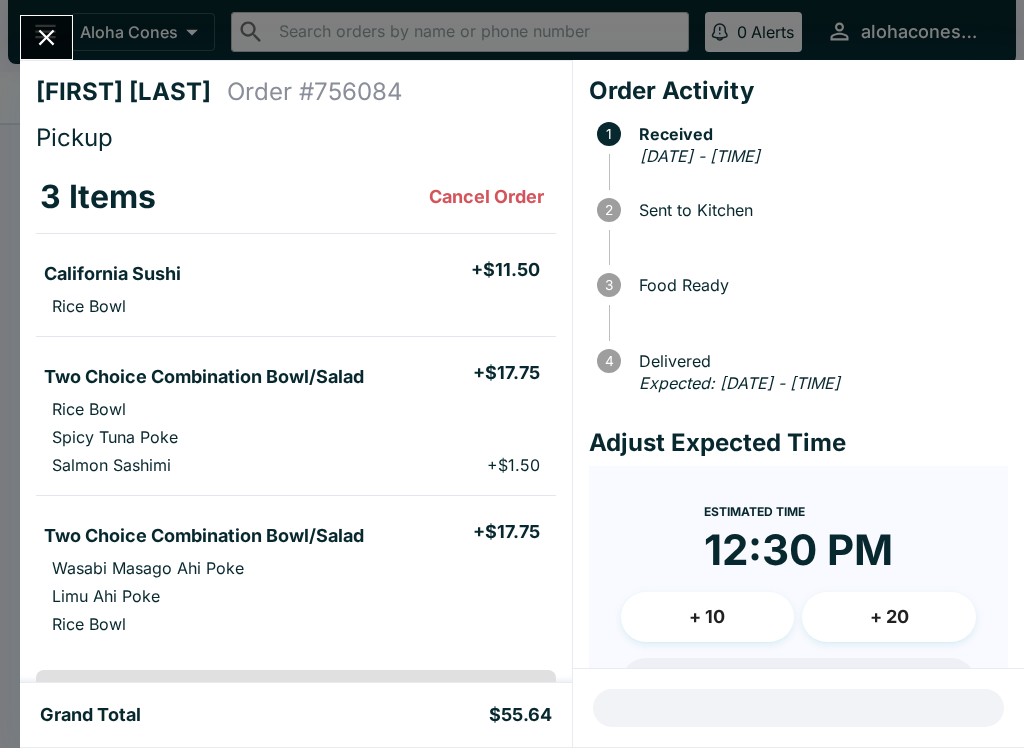 scroll, scrollTop: 0, scrollLeft: 0, axis: both 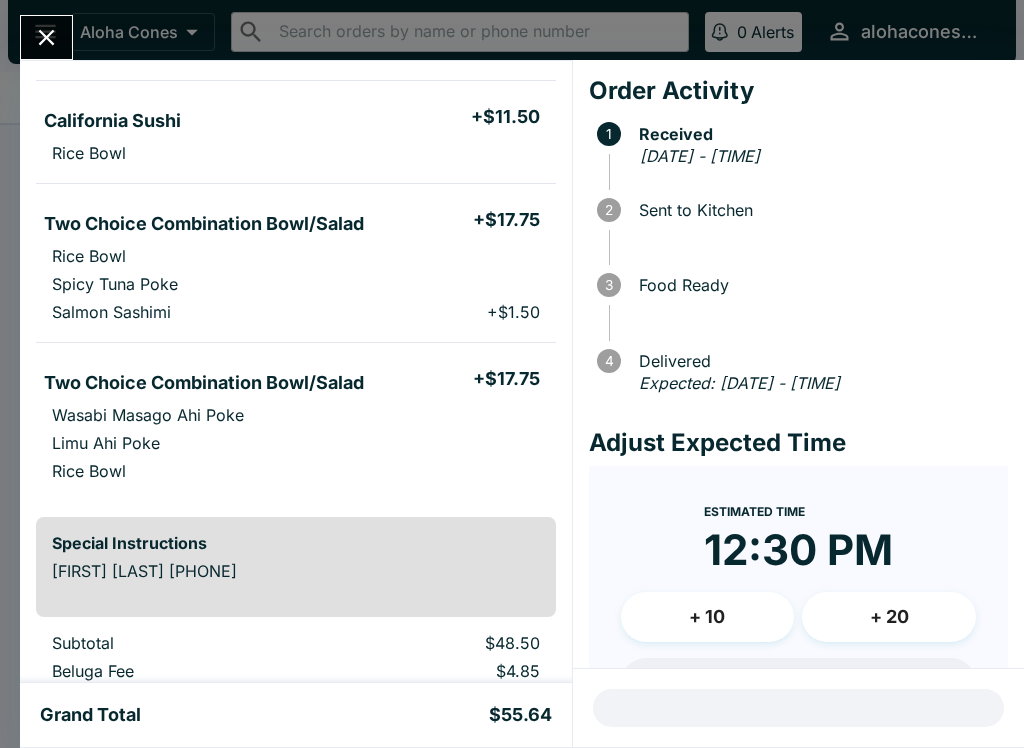 click 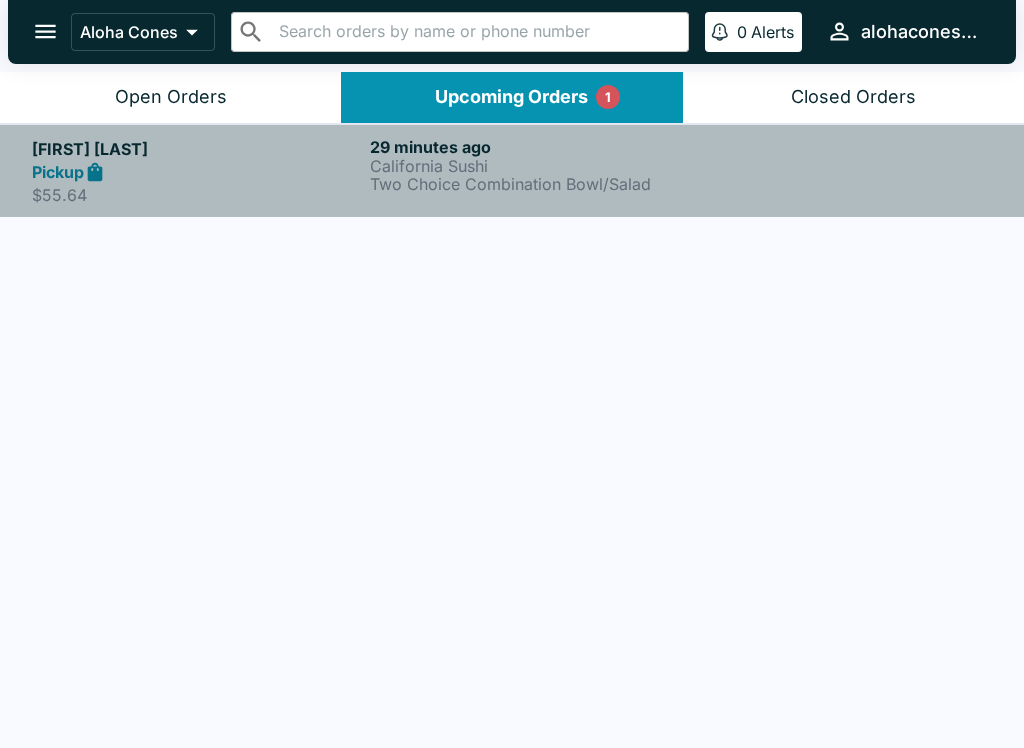 click on "Two Choice Combination Bowl/Salad" at bounding box center [535, 184] 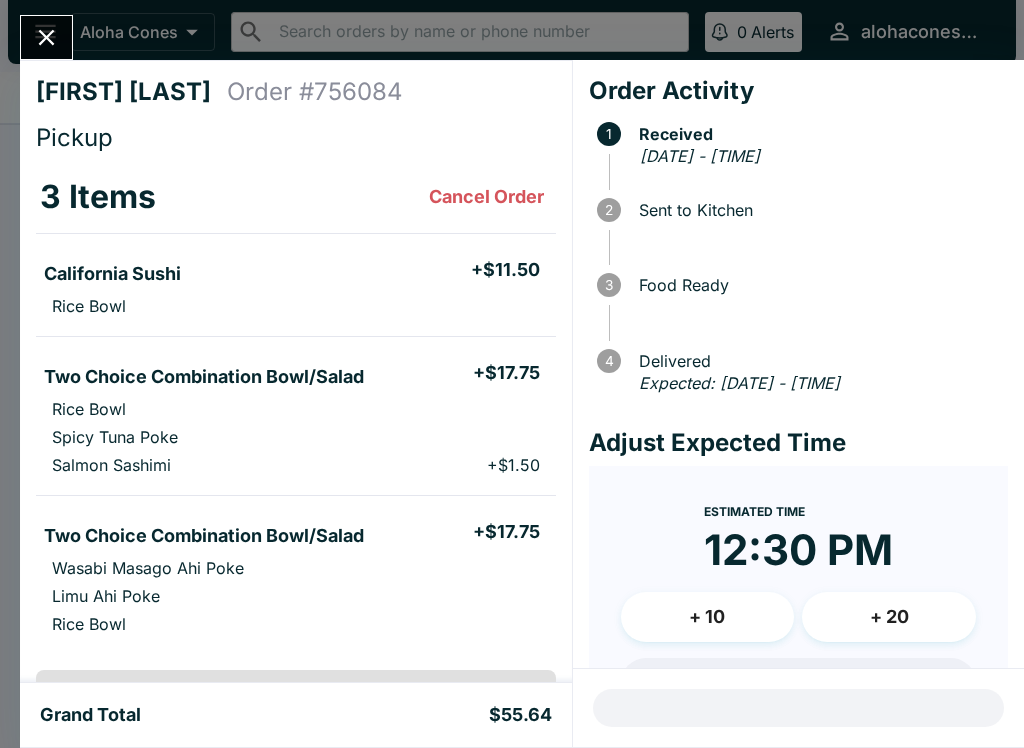 click 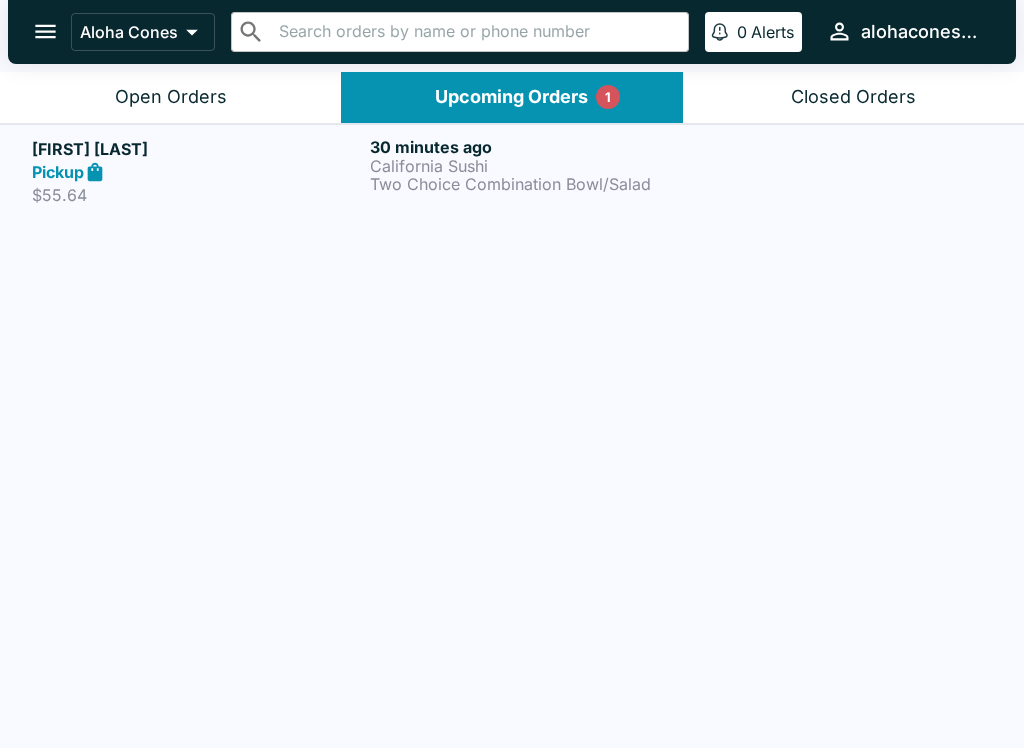 click on "Open Orders" at bounding box center [171, 97] 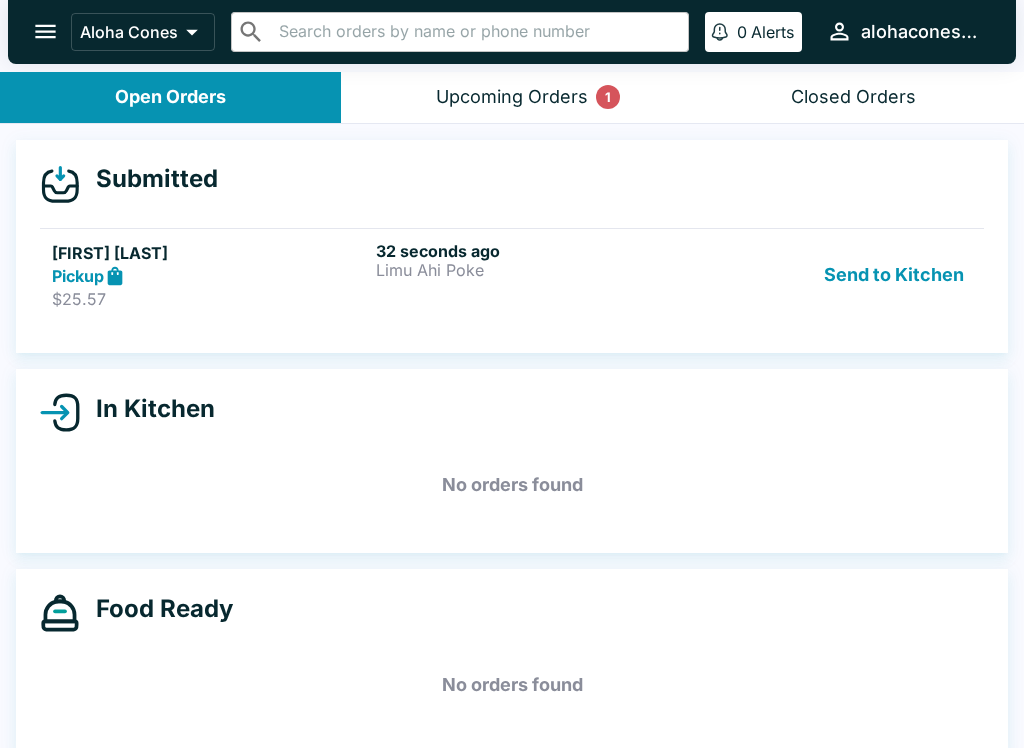 click on "Limu Ahi Poke" at bounding box center [534, 270] 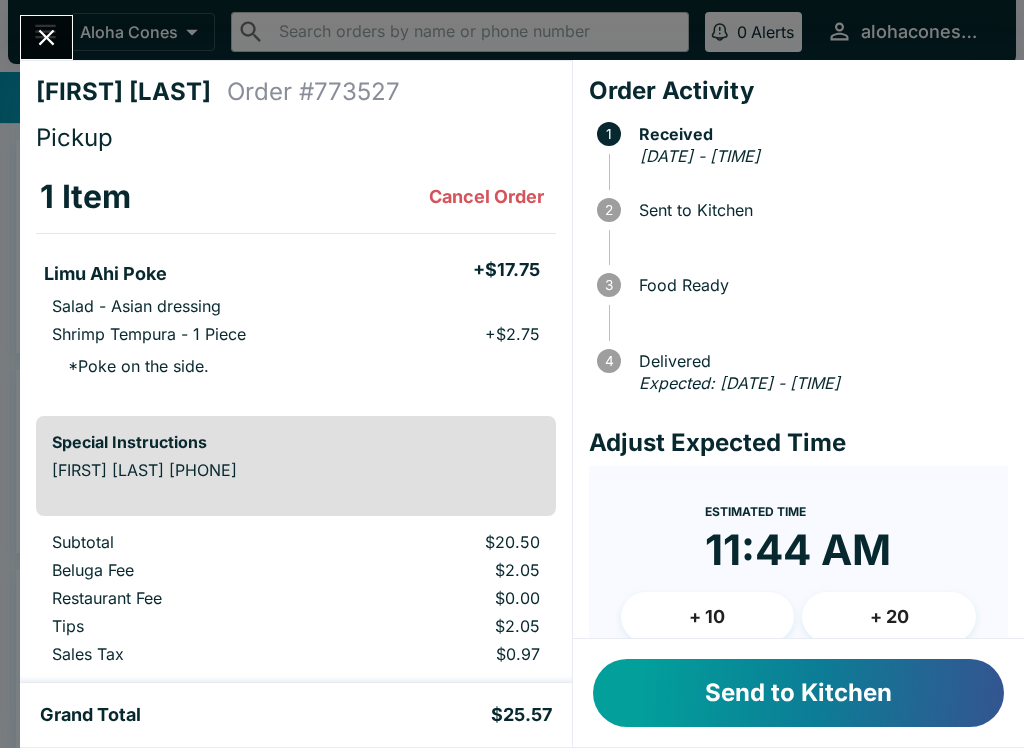 click on "Send to Kitchen" at bounding box center [798, 693] 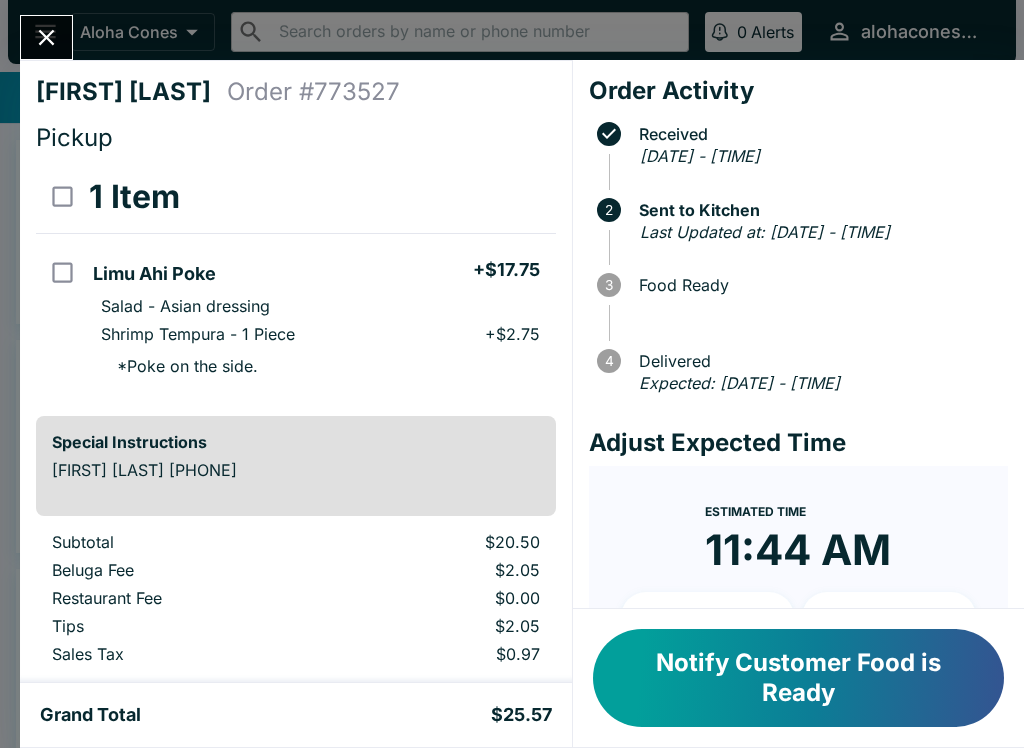 click on "Notify Customer Food is Ready" at bounding box center [798, 678] 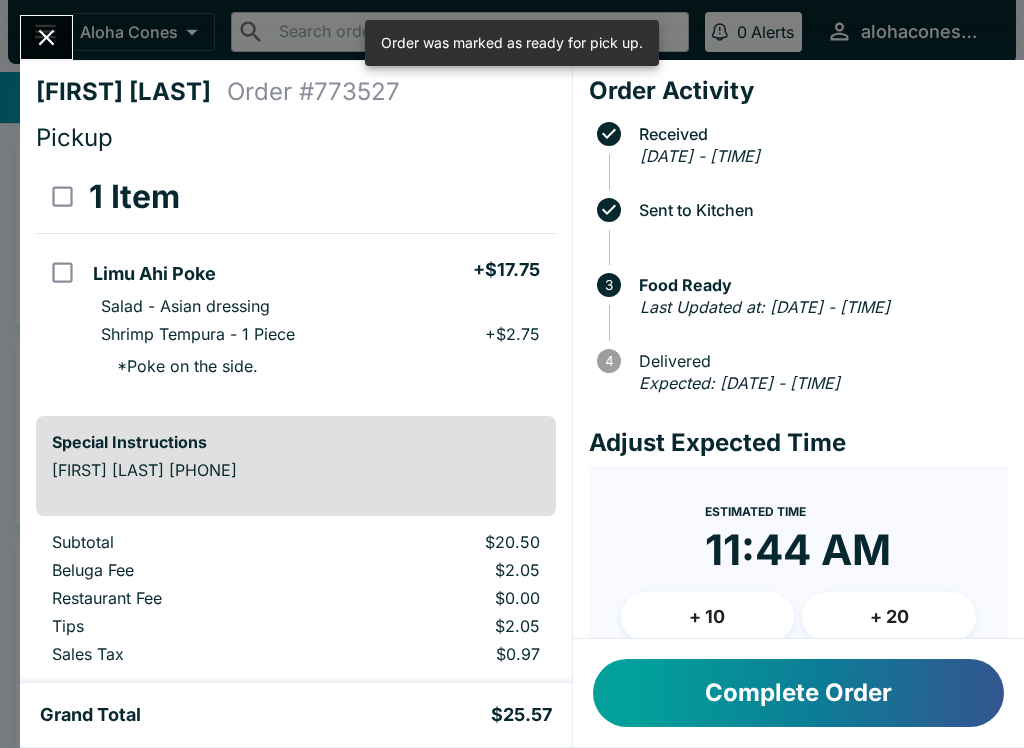 click 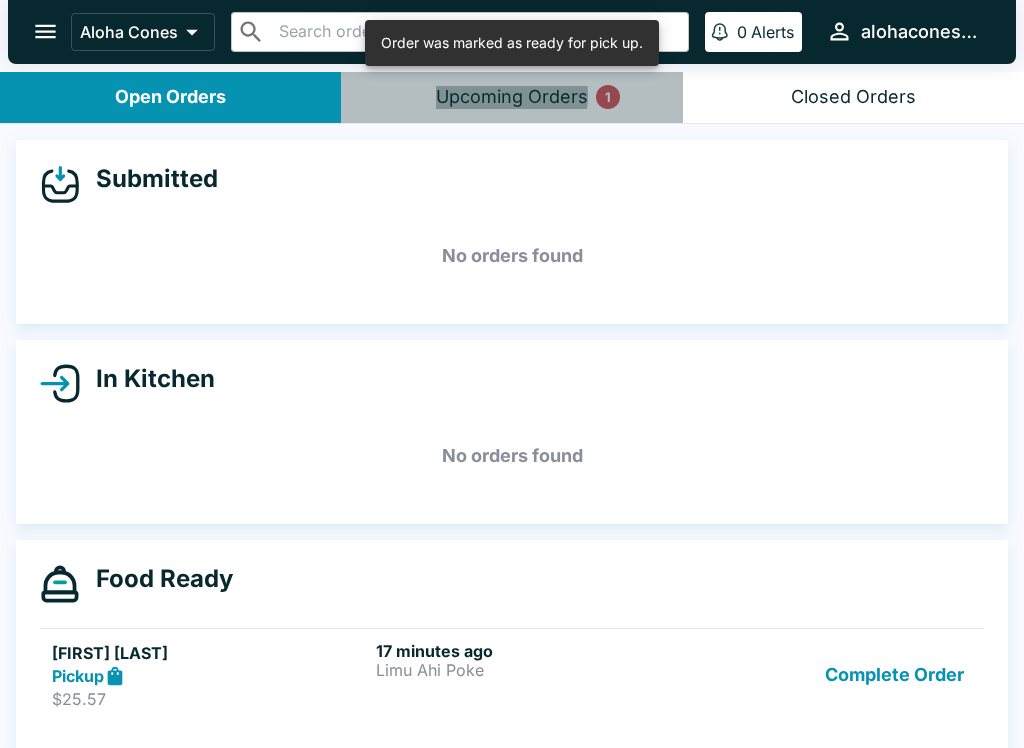 click on "Upcoming Orders 1" at bounding box center (512, 97) 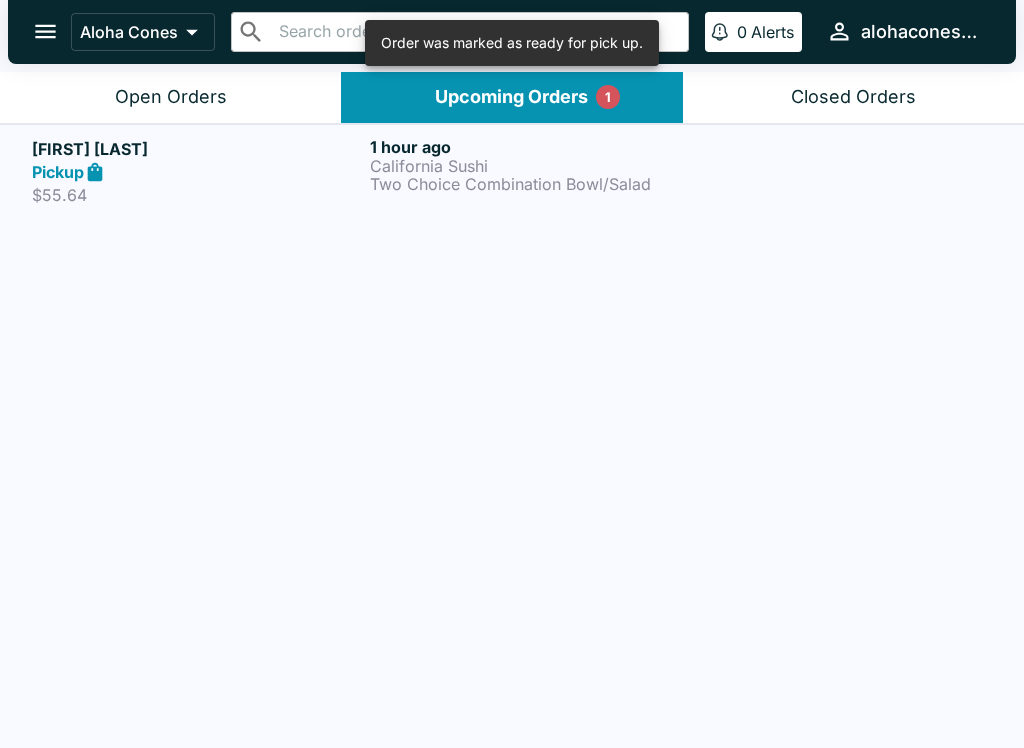 click on "[FIRST] [LAST]" at bounding box center [197, 149] 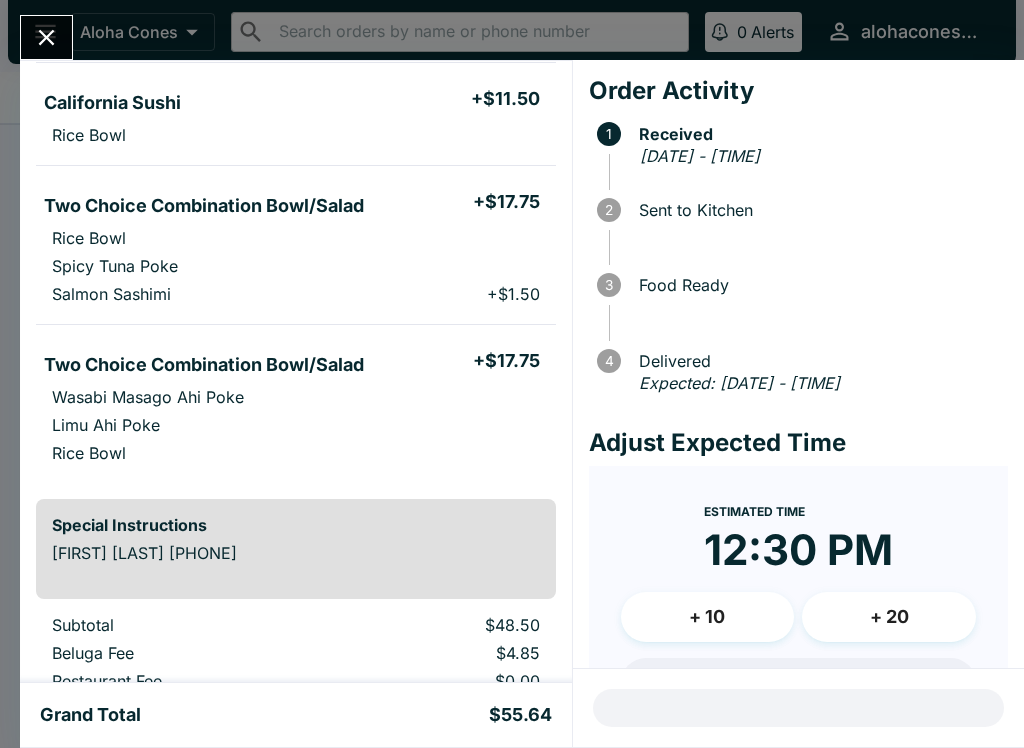 scroll, scrollTop: 184, scrollLeft: 0, axis: vertical 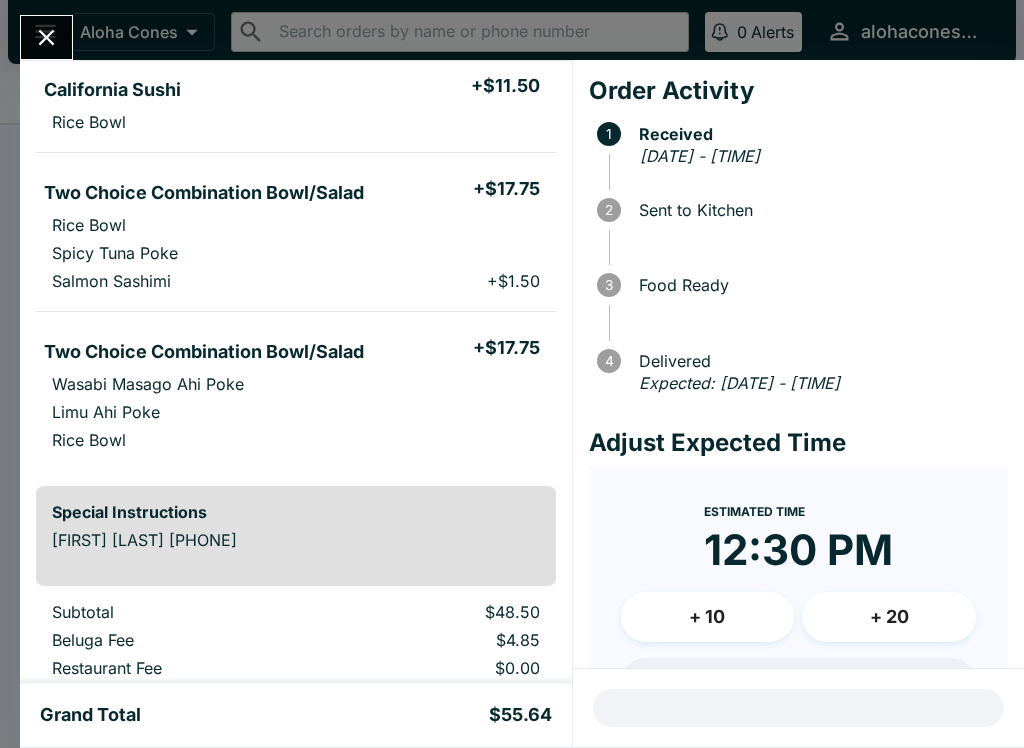 click 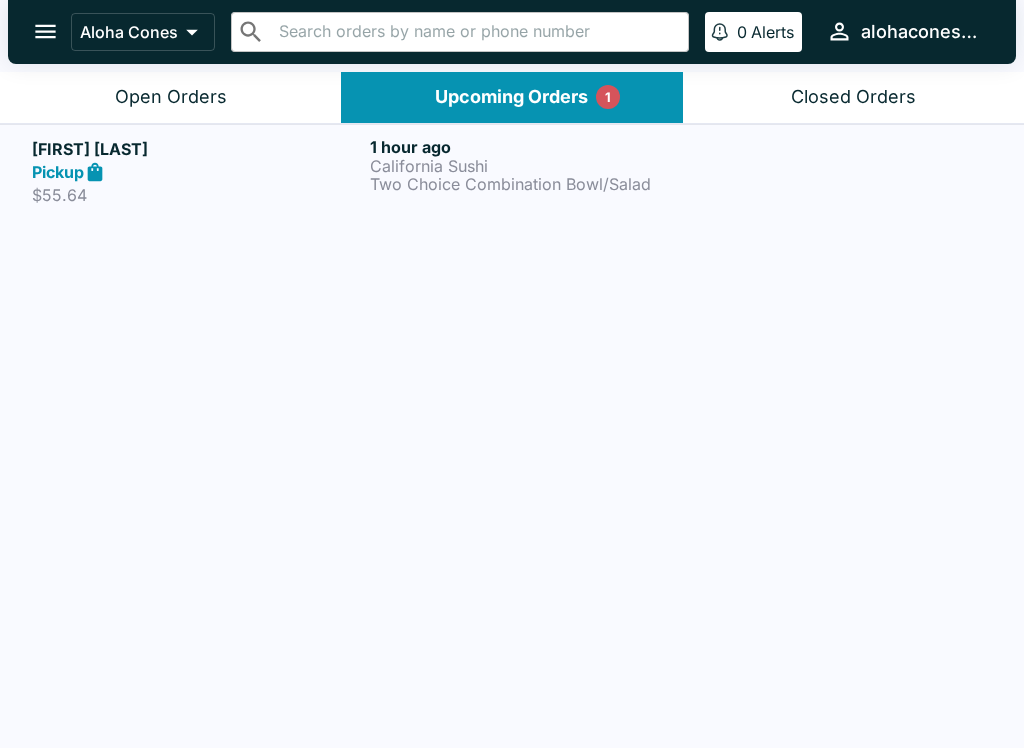 click on "Two Choice Combination Bowl/Salad" at bounding box center (535, 184) 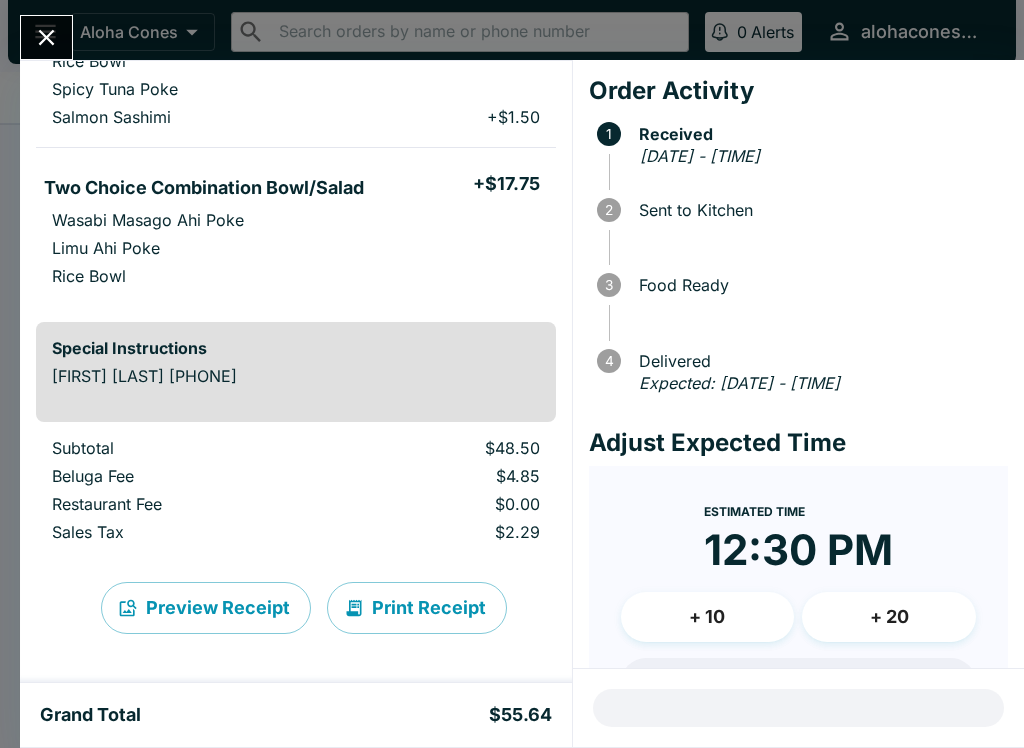 scroll, scrollTop: 351, scrollLeft: 0, axis: vertical 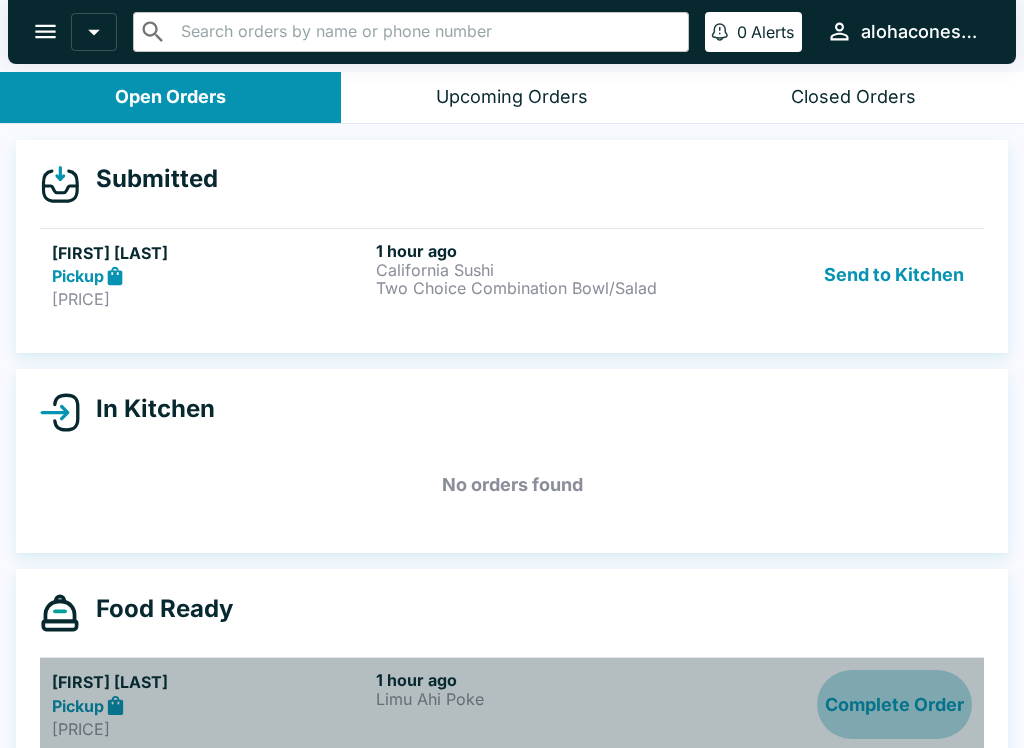 click on "Complete Order" at bounding box center [894, 704] 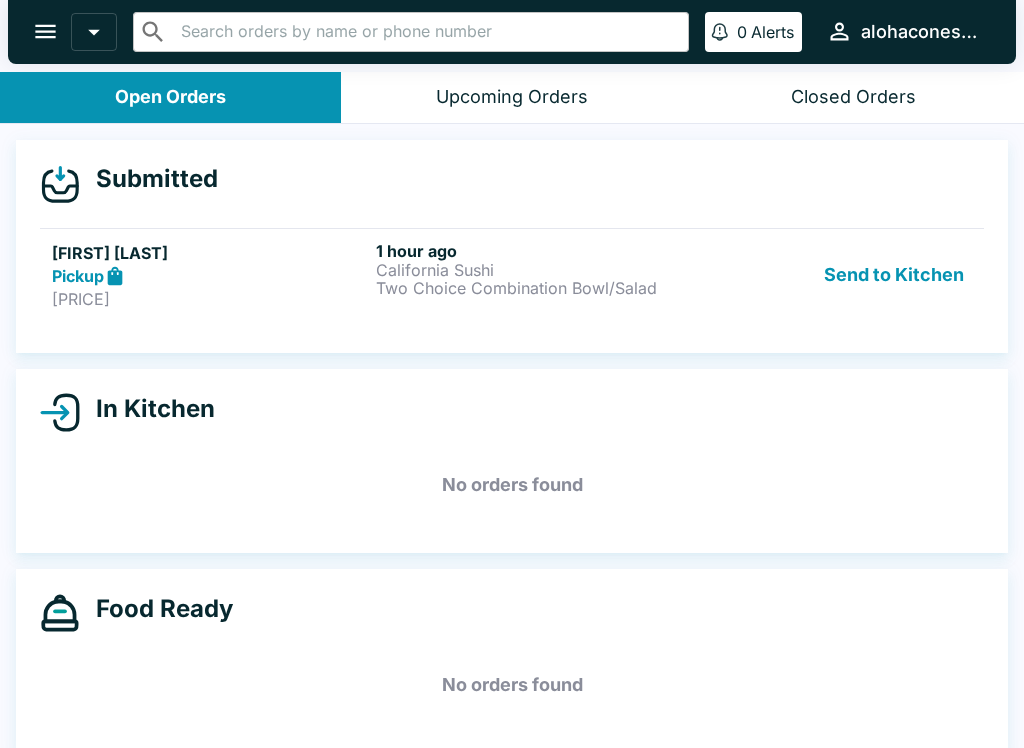 click on "Send to Kitchen" at bounding box center [894, 275] 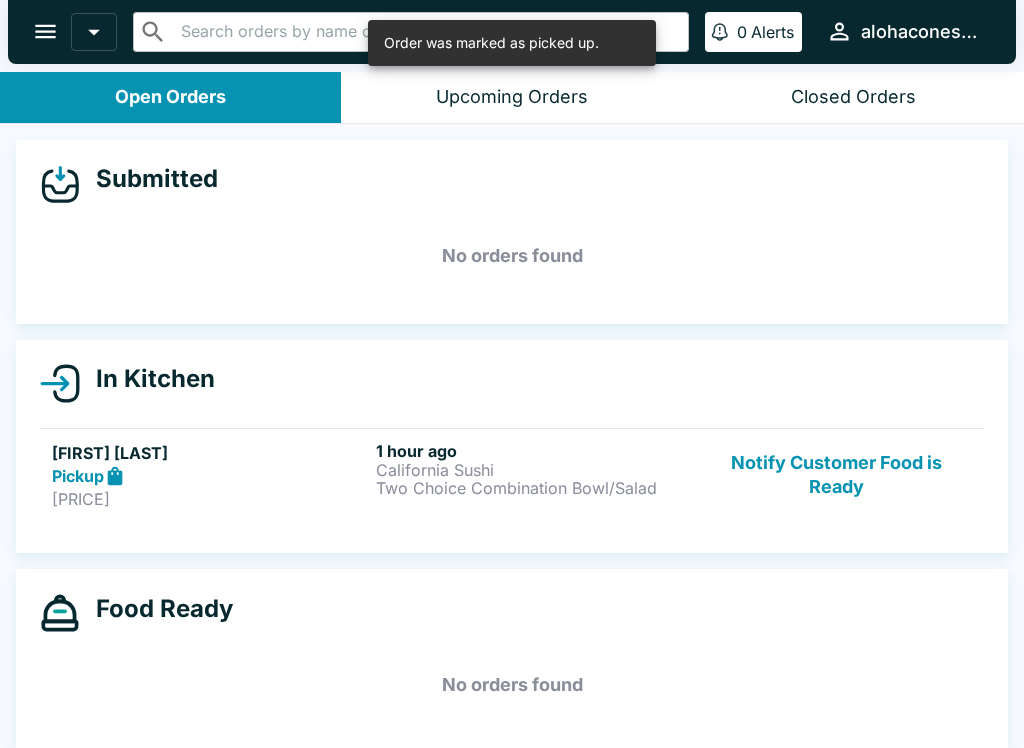 click on "Notify Customer Food is Ready" at bounding box center (836, 475) 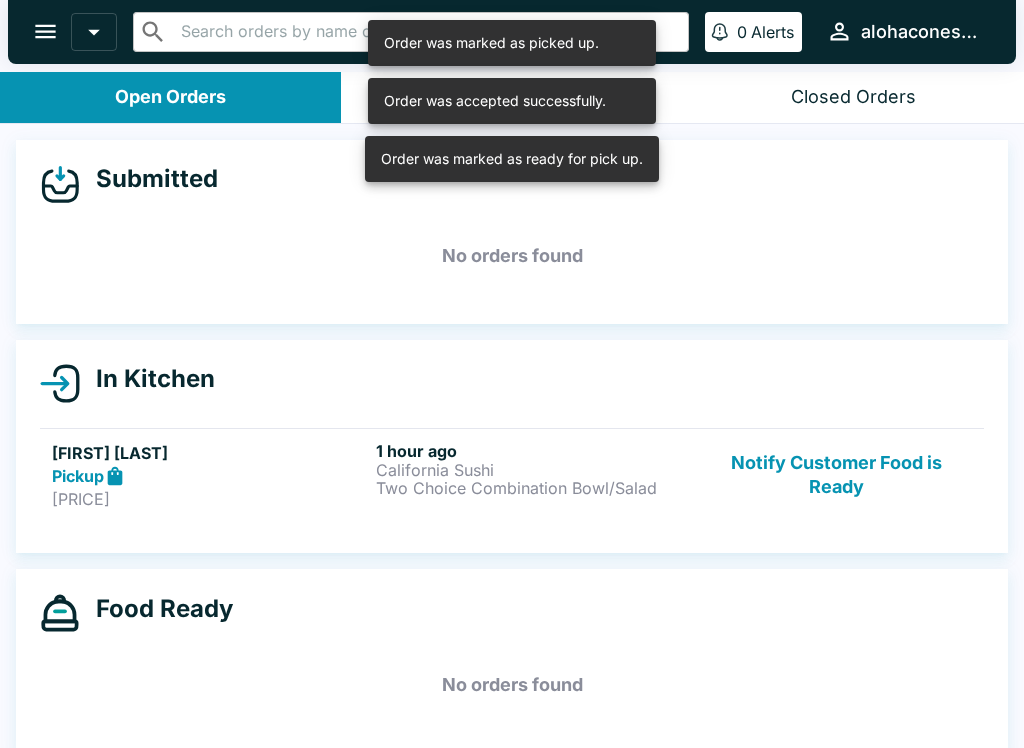 click on "California Sushi" at bounding box center [534, 470] 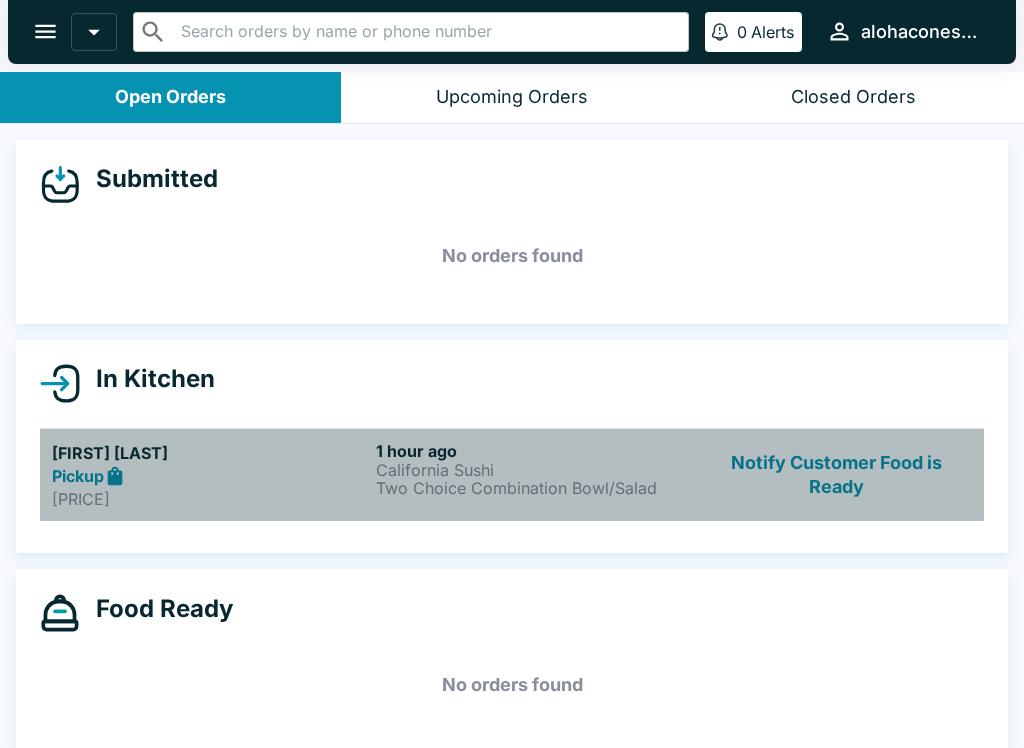 click on "California Sushi" at bounding box center (534, 470) 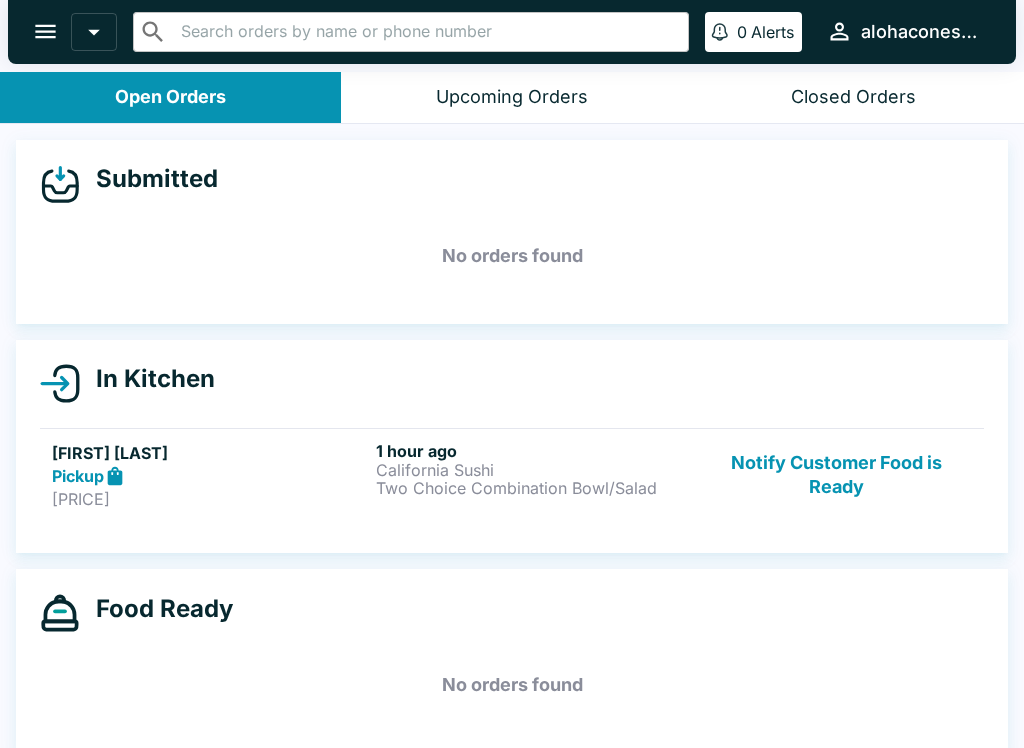 click on "California Sushi" at bounding box center (534, 470) 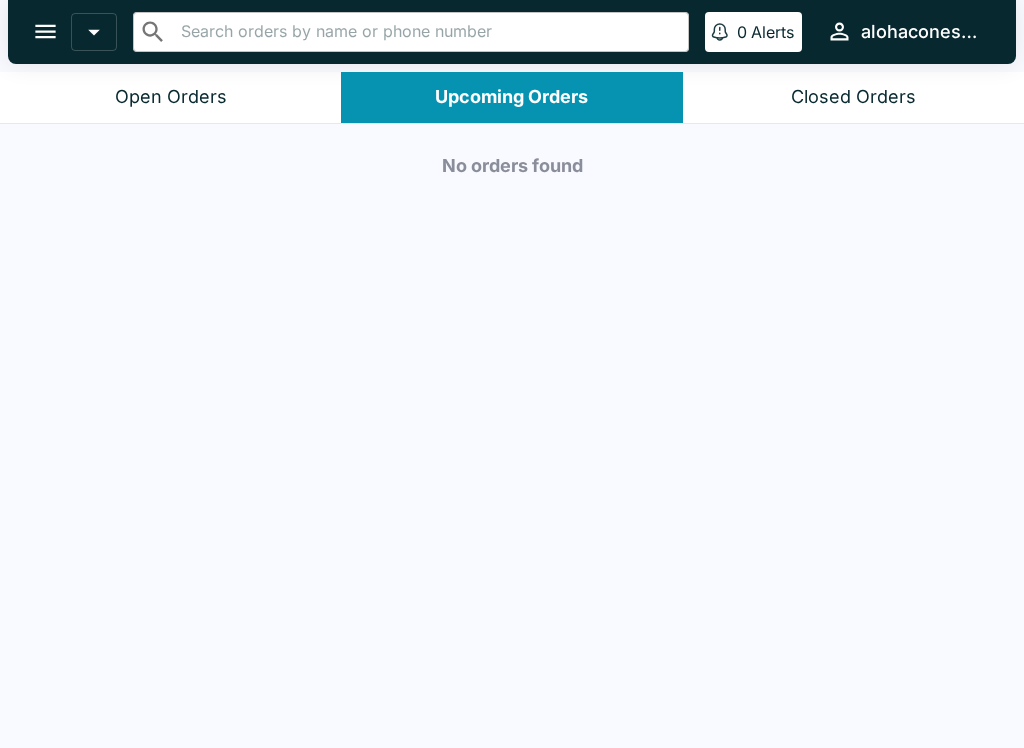 click on "Open Orders" at bounding box center [171, 97] 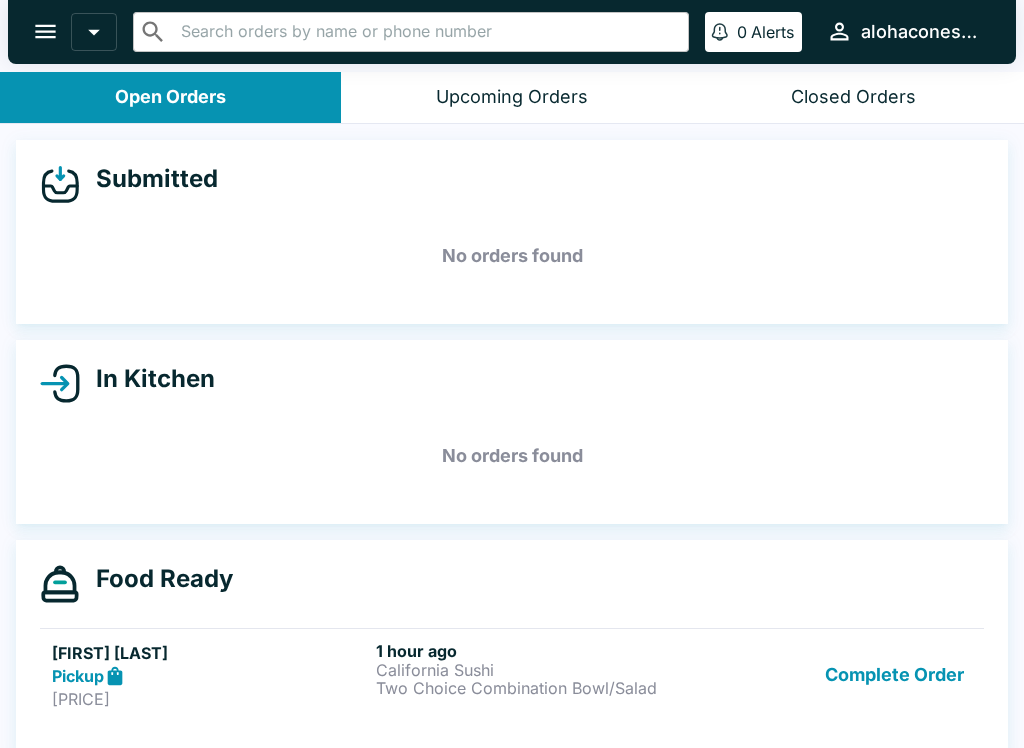 click on "[FIRST] [LAST]" at bounding box center (210, 653) 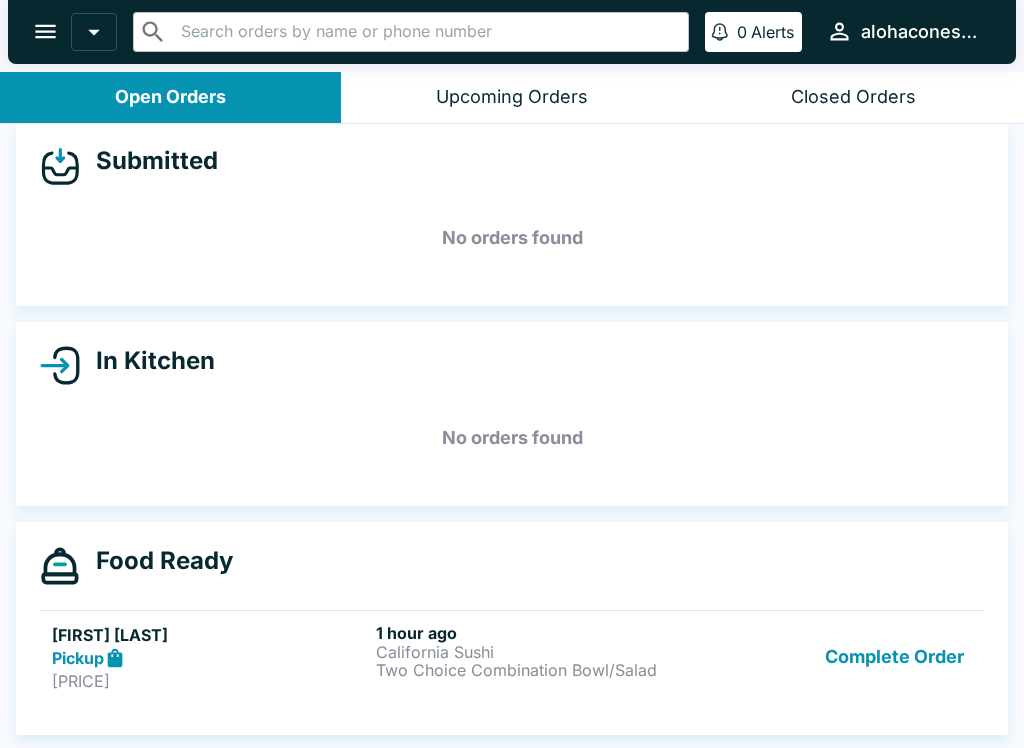 scroll, scrollTop: 18, scrollLeft: 0, axis: vertical 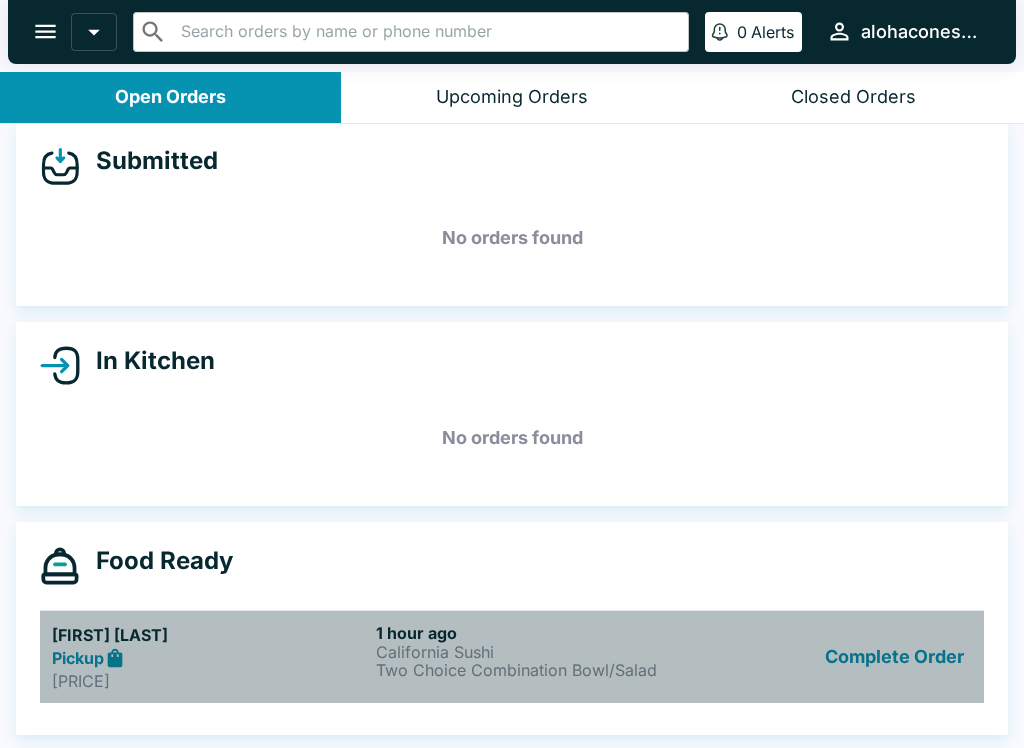click on "Two Choice Combination Bowl/Salad" at bounding box center (534, 670) 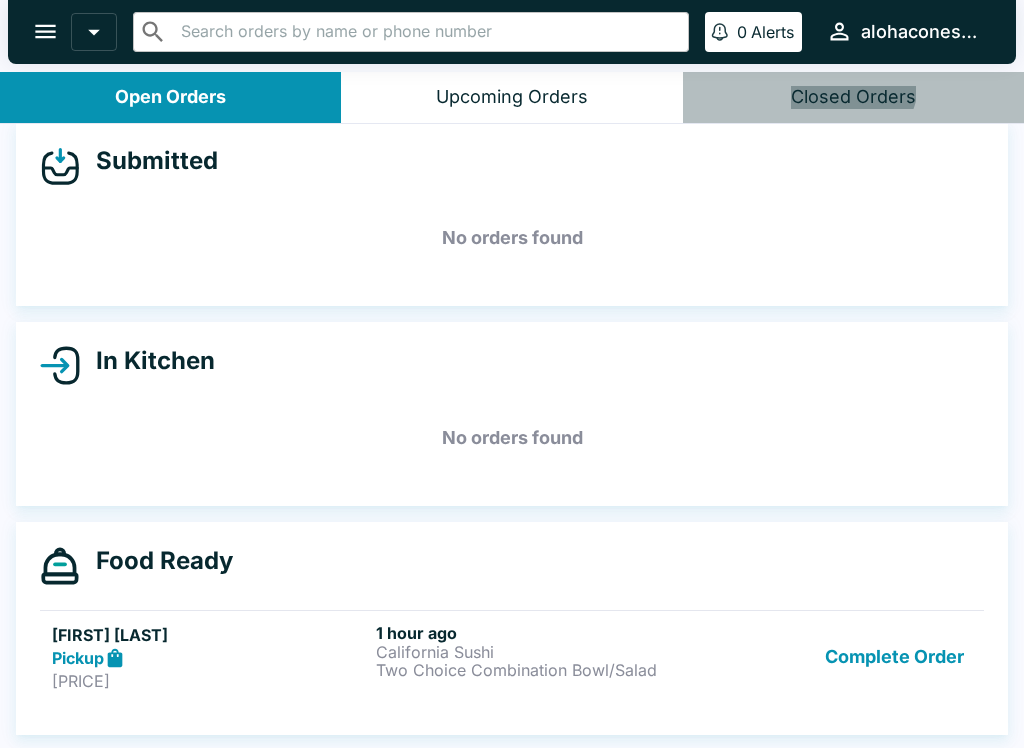 click on "Closed Orders" at bounding box center (853, 97) 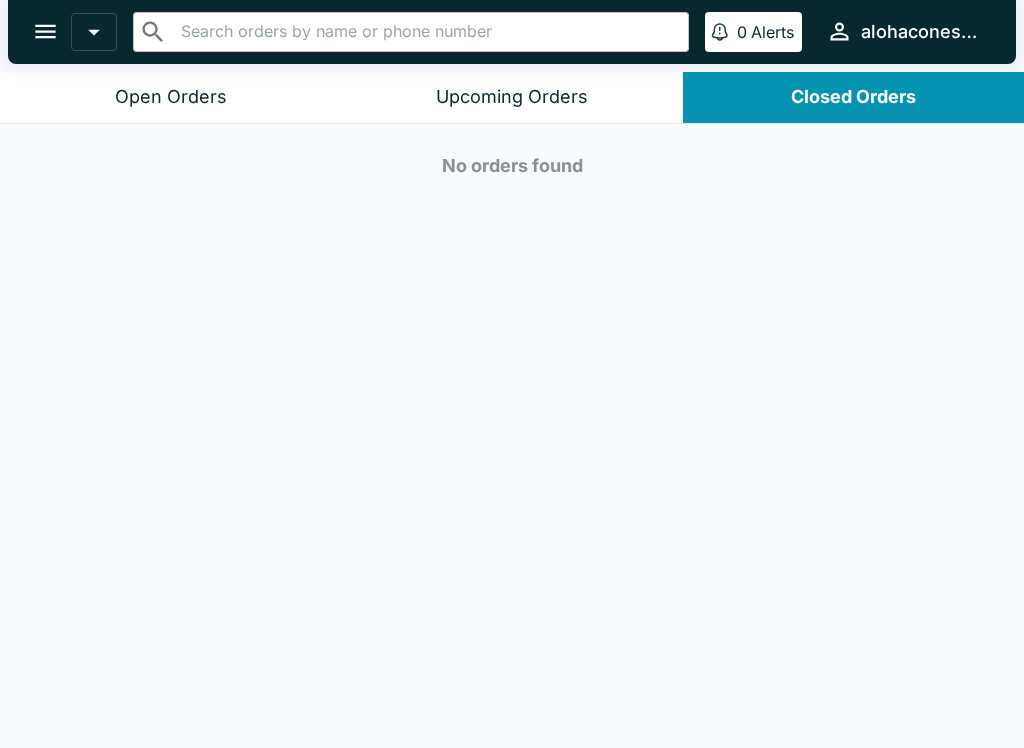 click on "Open Orders" at bounding box center (170, 97) 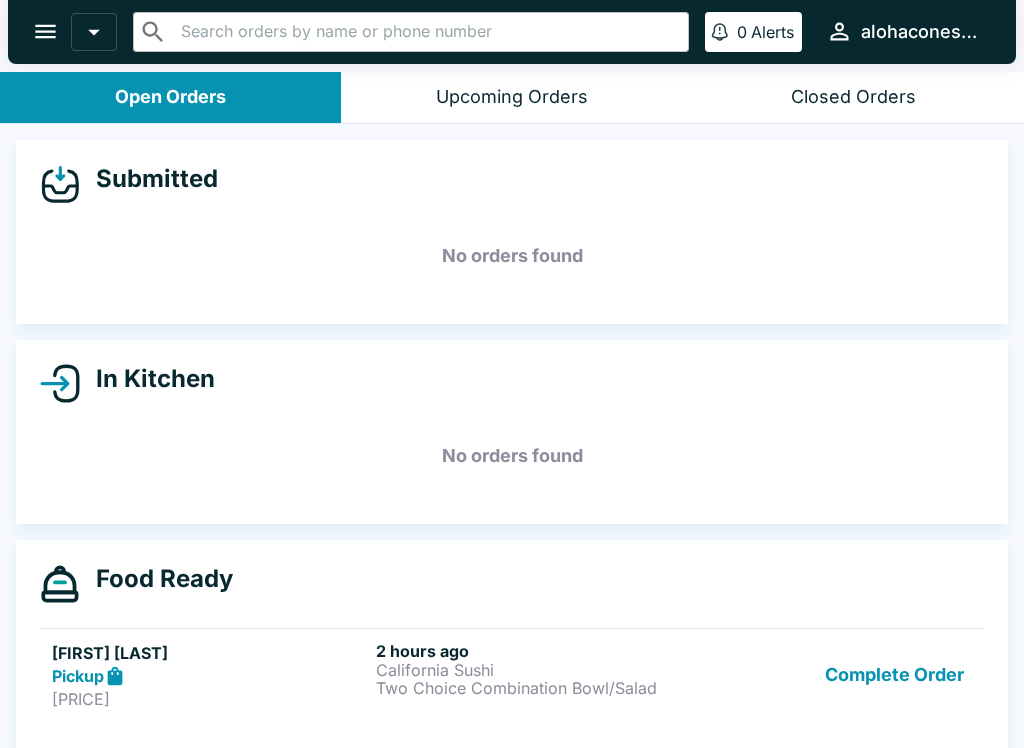 click on "May Respicio  Pickup $55.64 2 hours ago California Sushi Two Choice Combination Bowl/Salad Complete Order" at bounding box center (512, 675) 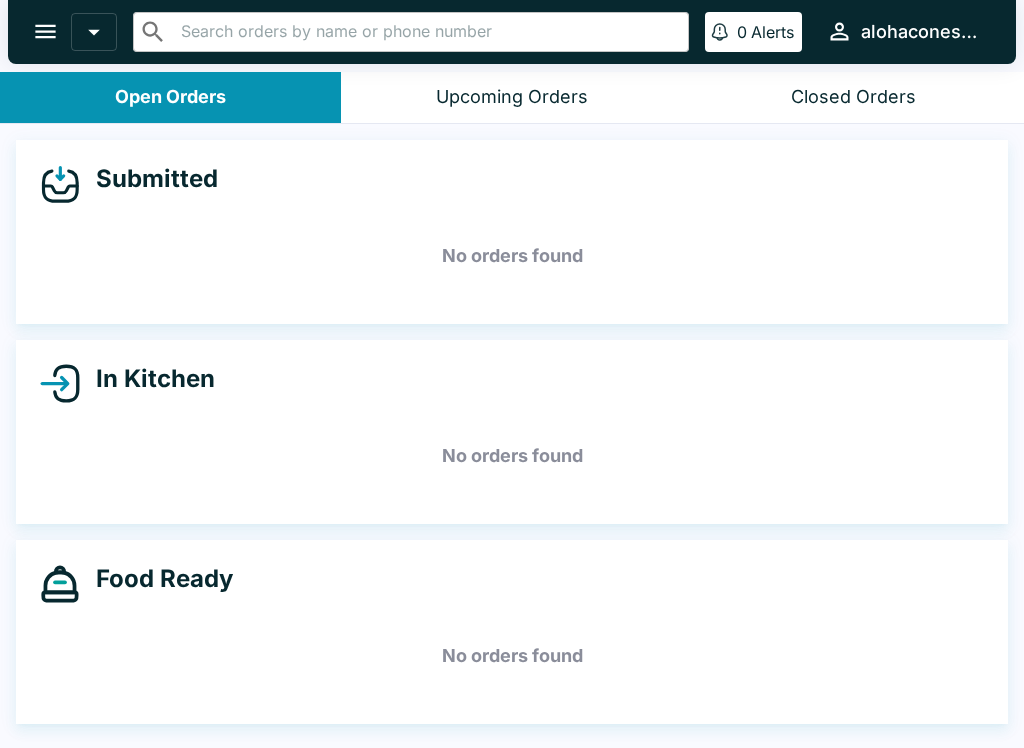 click on "Upcoming Orders" at bounding box center [512, 97] 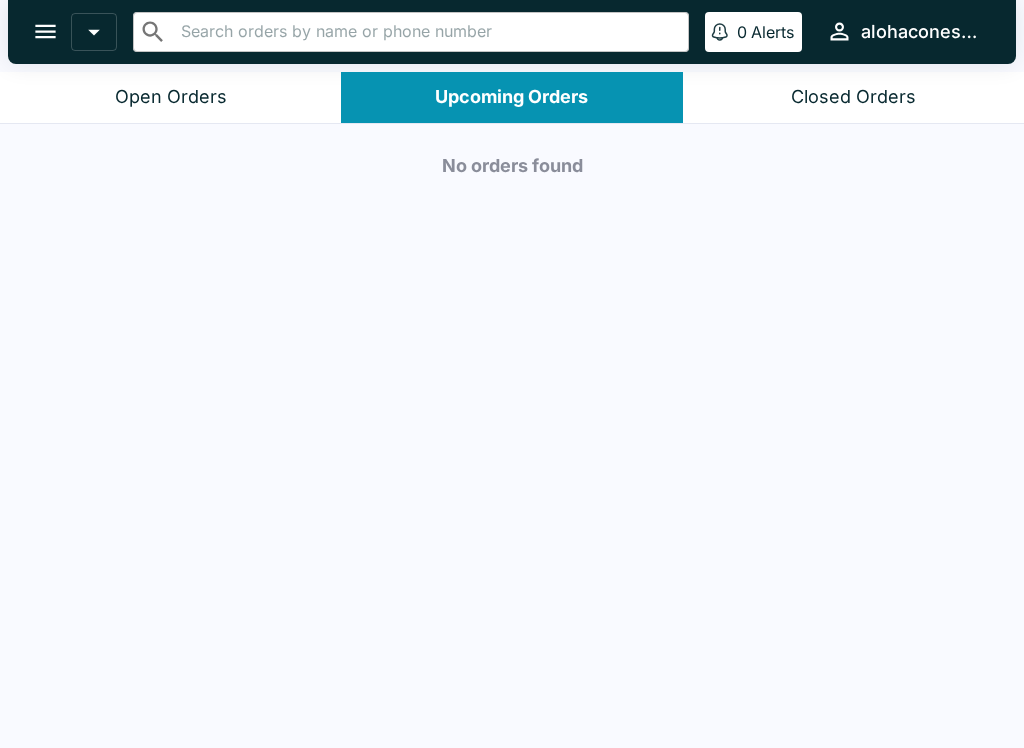 click on "Closed Orders" at bounding box center (853, 97) 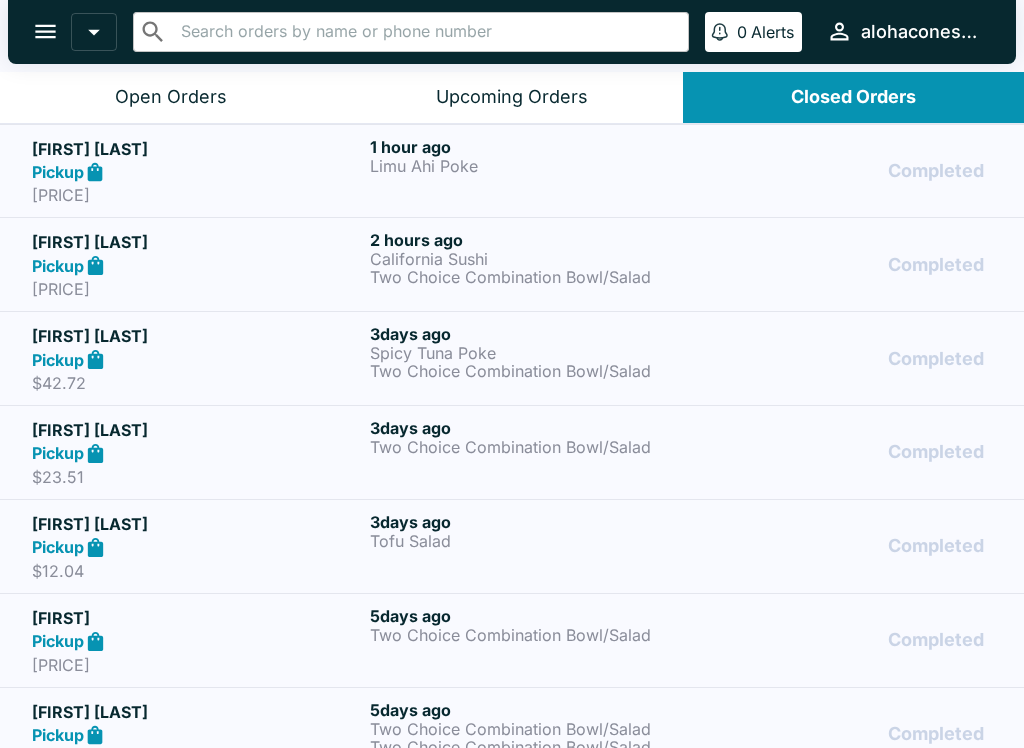 click on "Two Choice Combination Bowl/Salad" at bounding box center (535, 277) 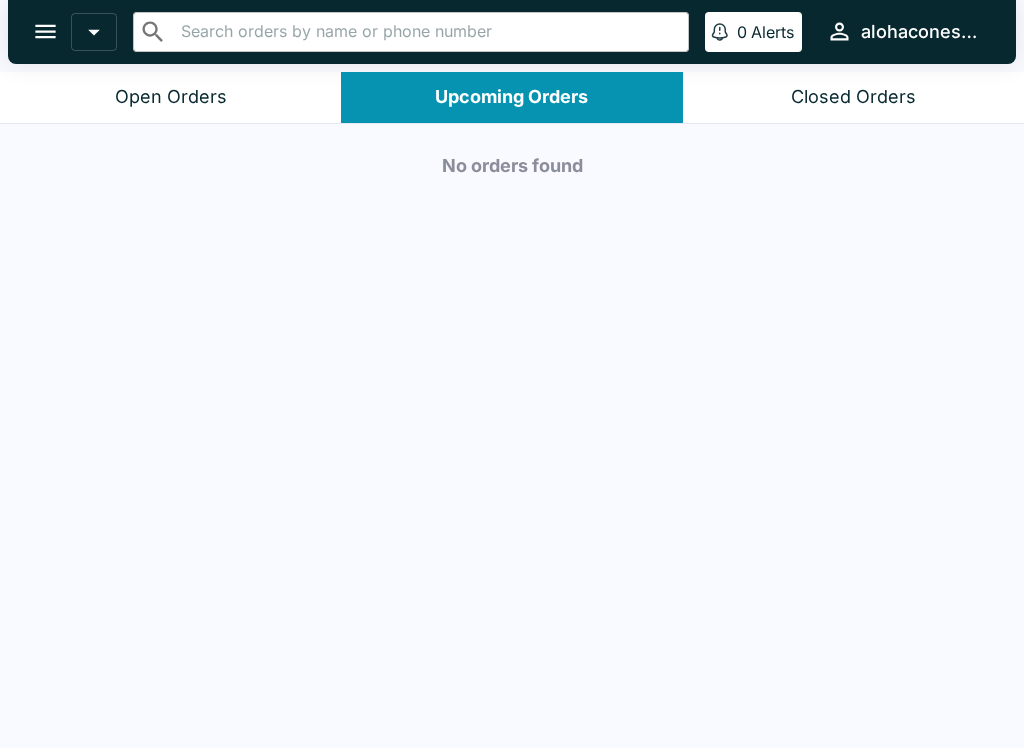 click on "Open Orders" at bounding box center [170, 97] 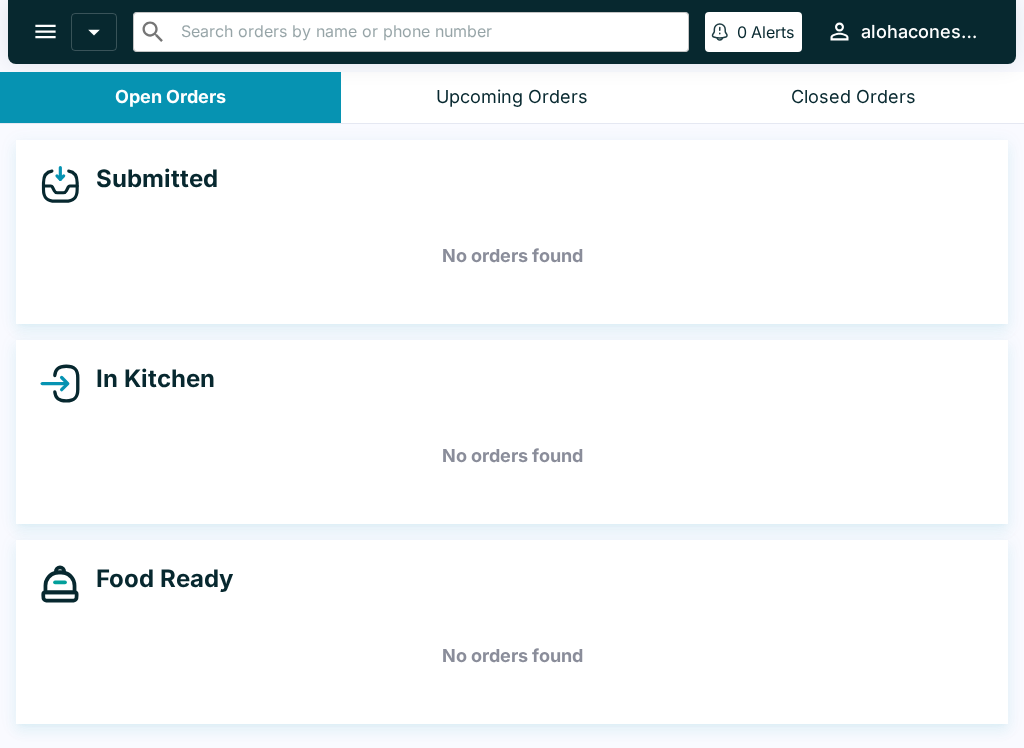 click on "No orders found" at bounding box center (512, 656) 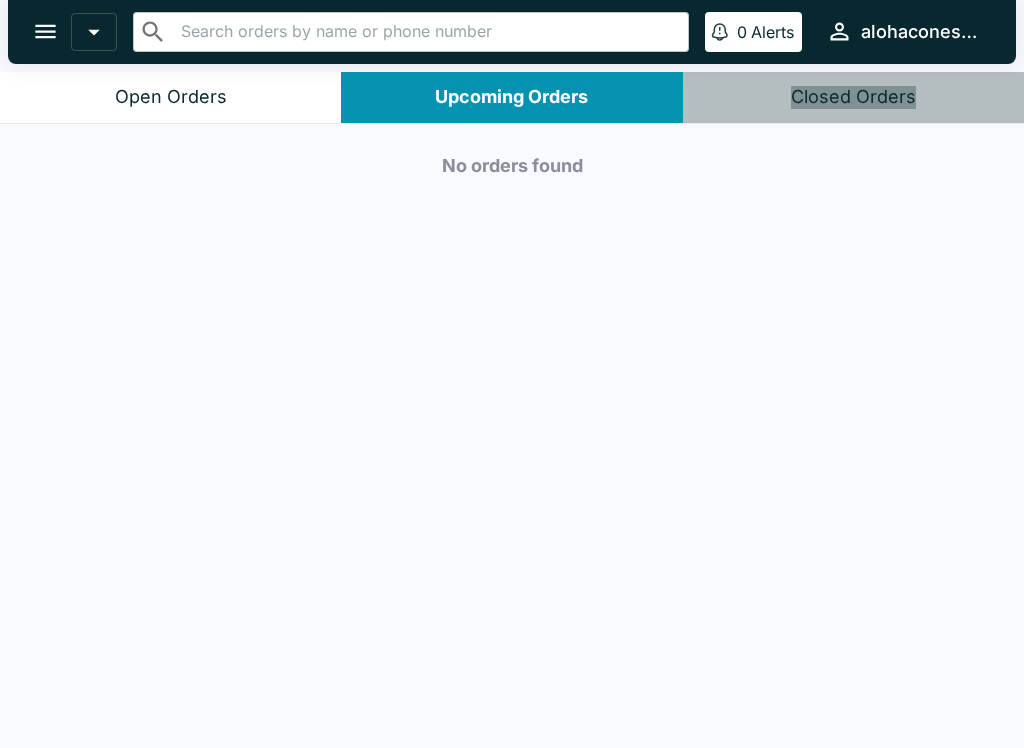 click on "Closed Orders" at bounding box center [853, 97] 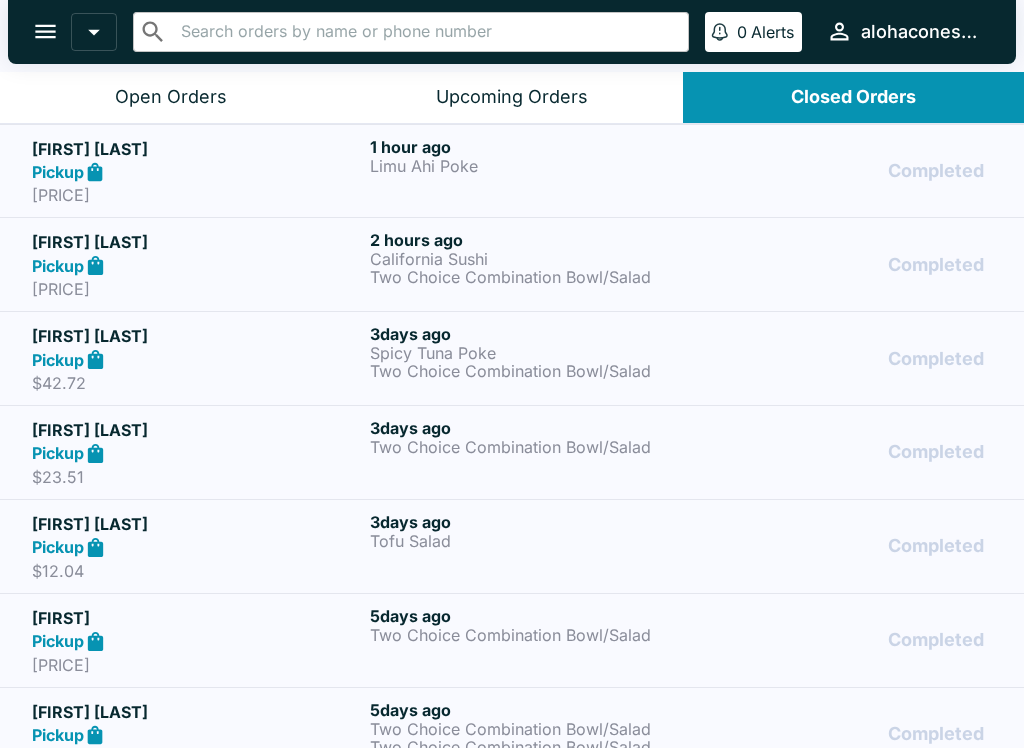 click on "Pickup" at bounding box center (197, 172) 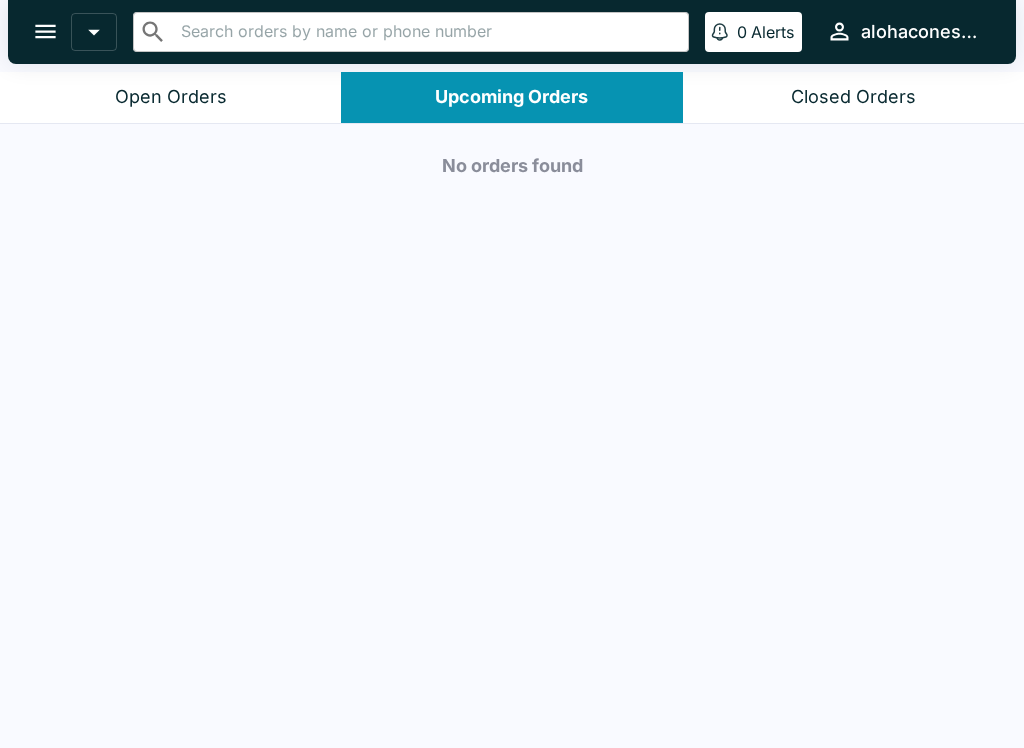 click on "Open Orders" at bounding box center (171, 97) 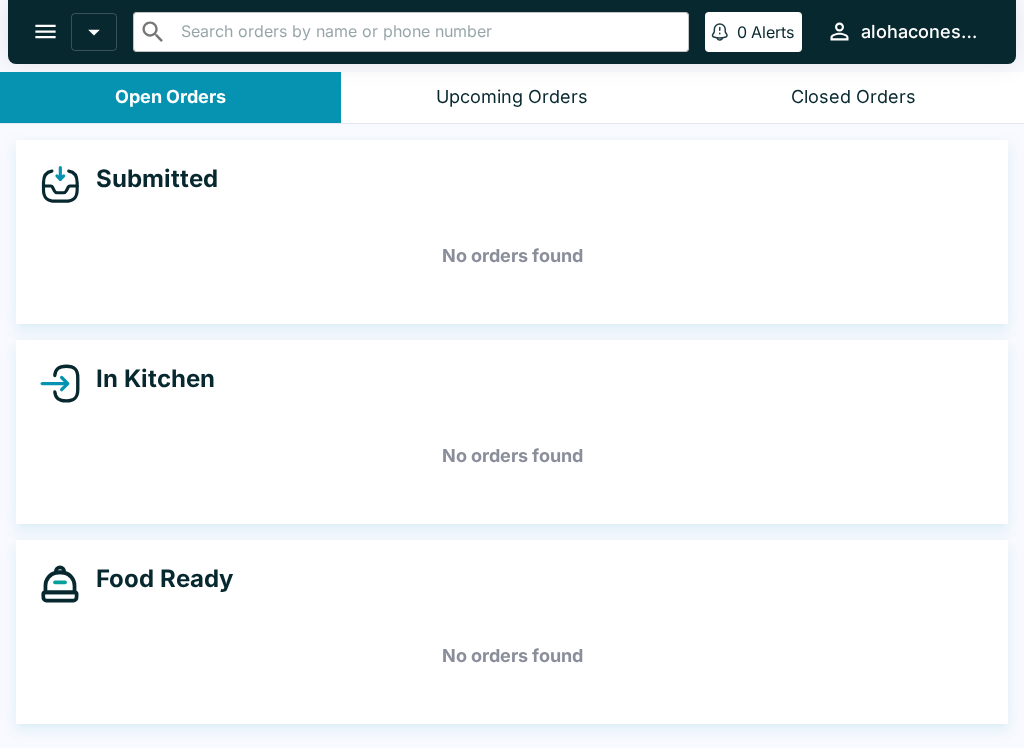 click on "Closed Orders" at bounding box center [853, 97] 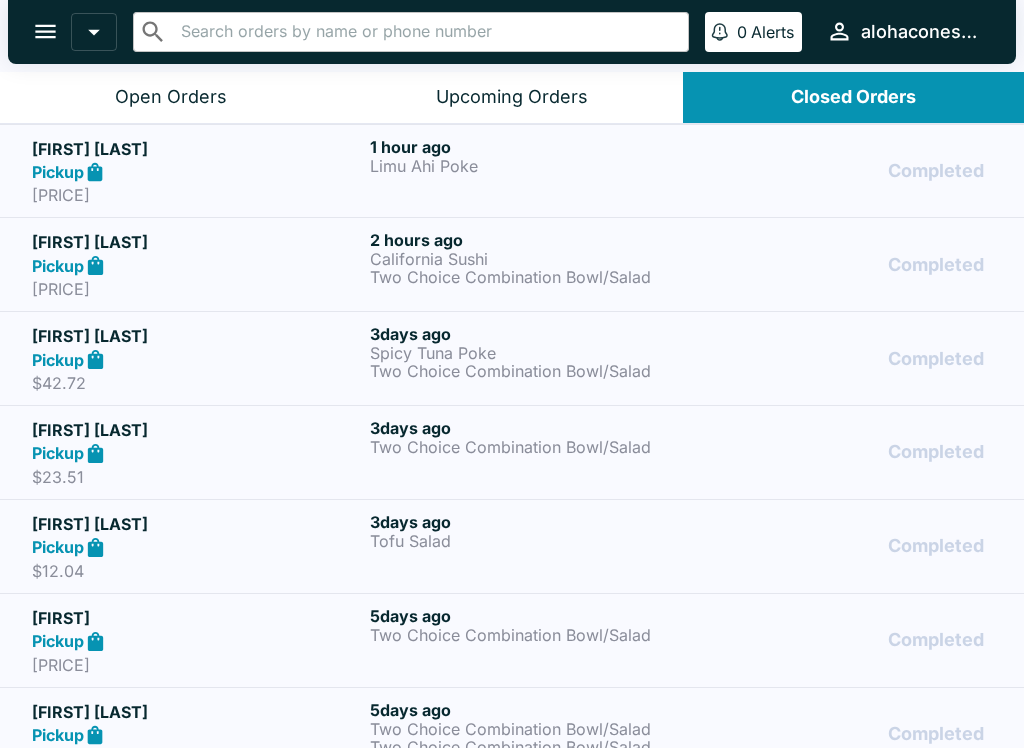 click on "Limu Ahi Poke" at bounding box center (535, 166) 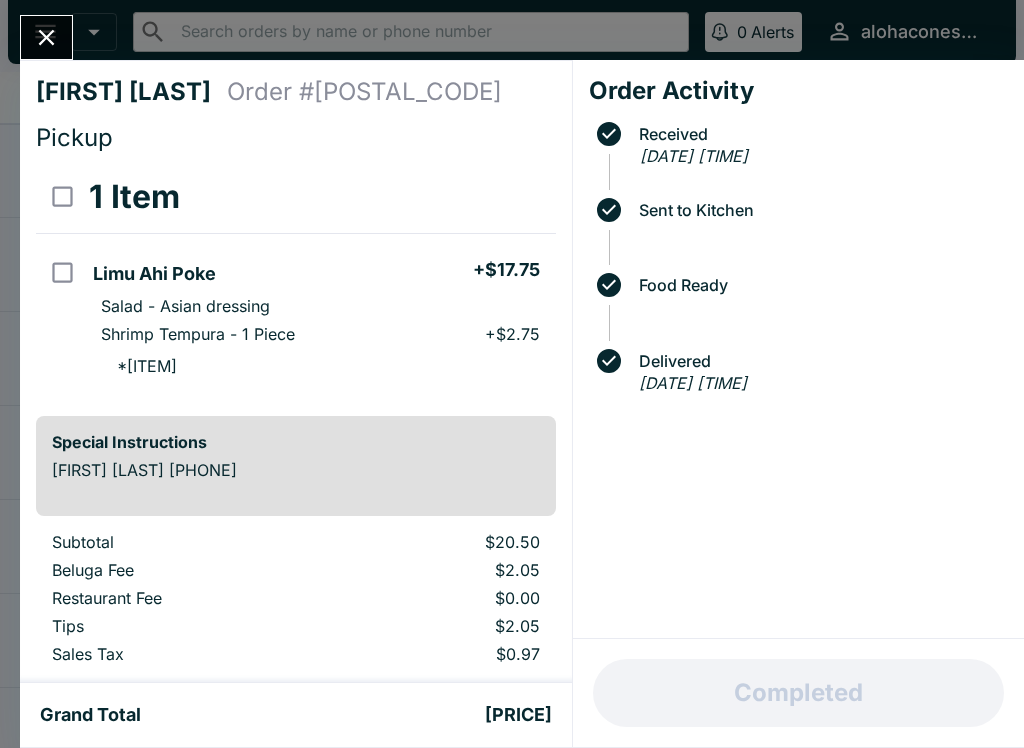 click 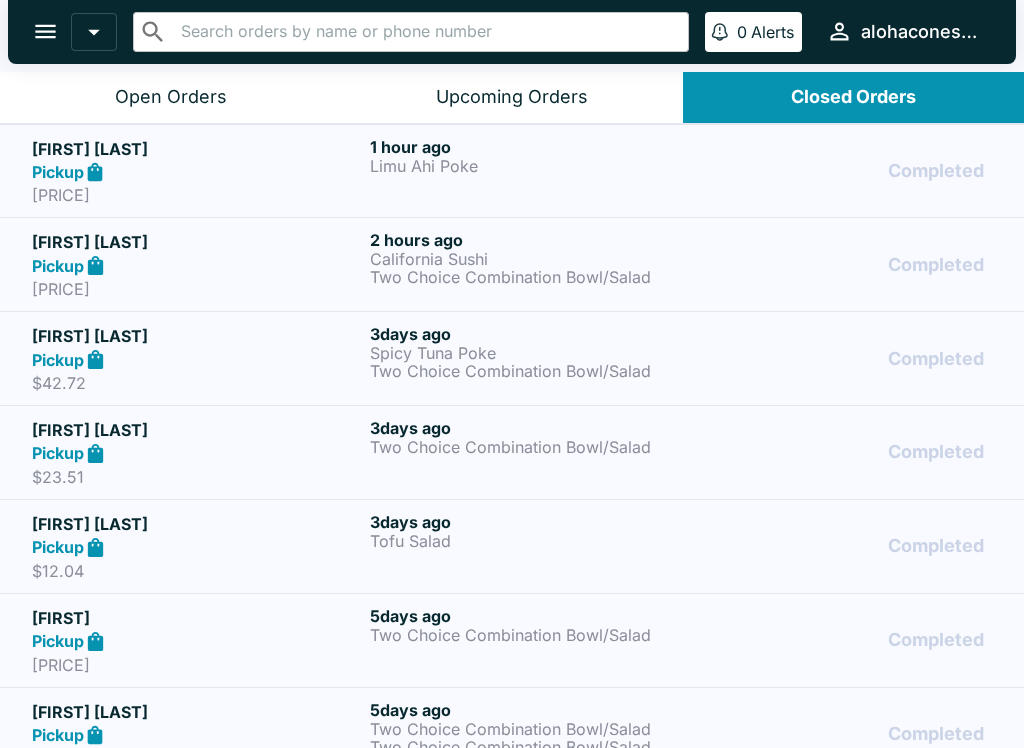 click on "$55.64" at bounding box center [197, 289] 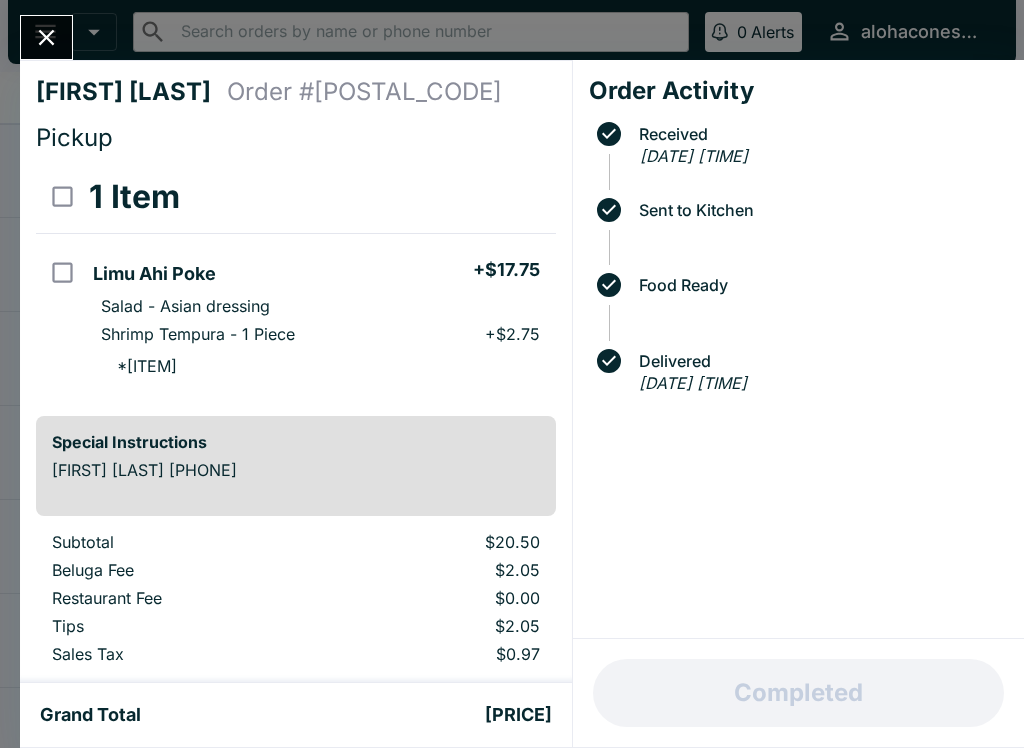 click at bounding box center [46, 37] 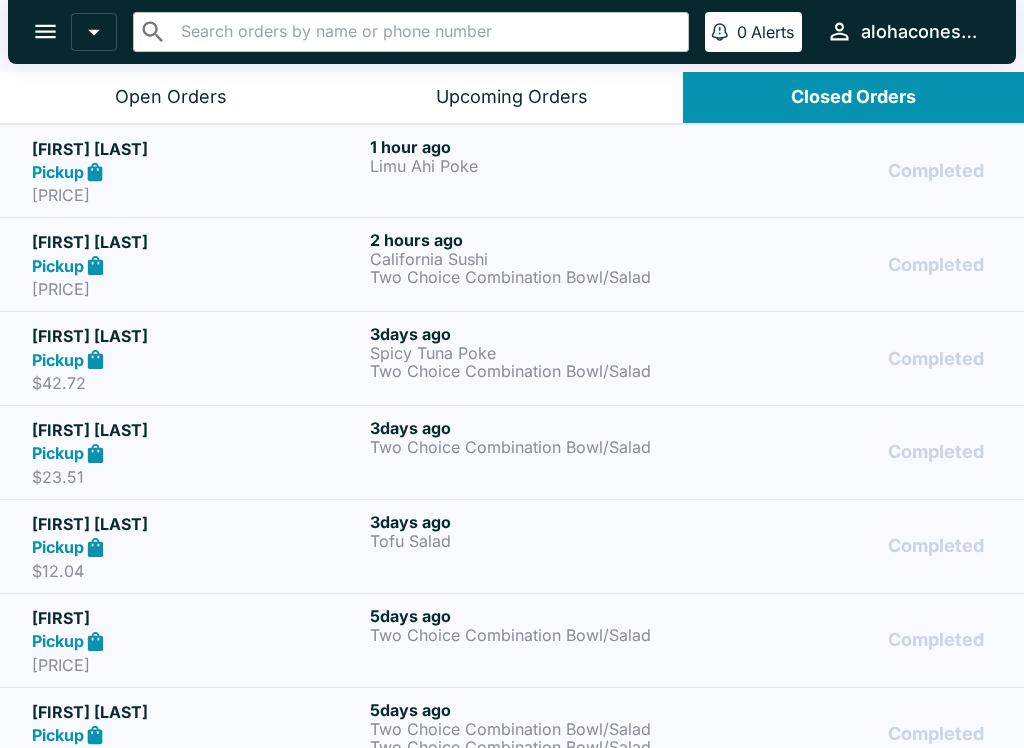 click on "3  days ago" at bounding box center (535, 428) 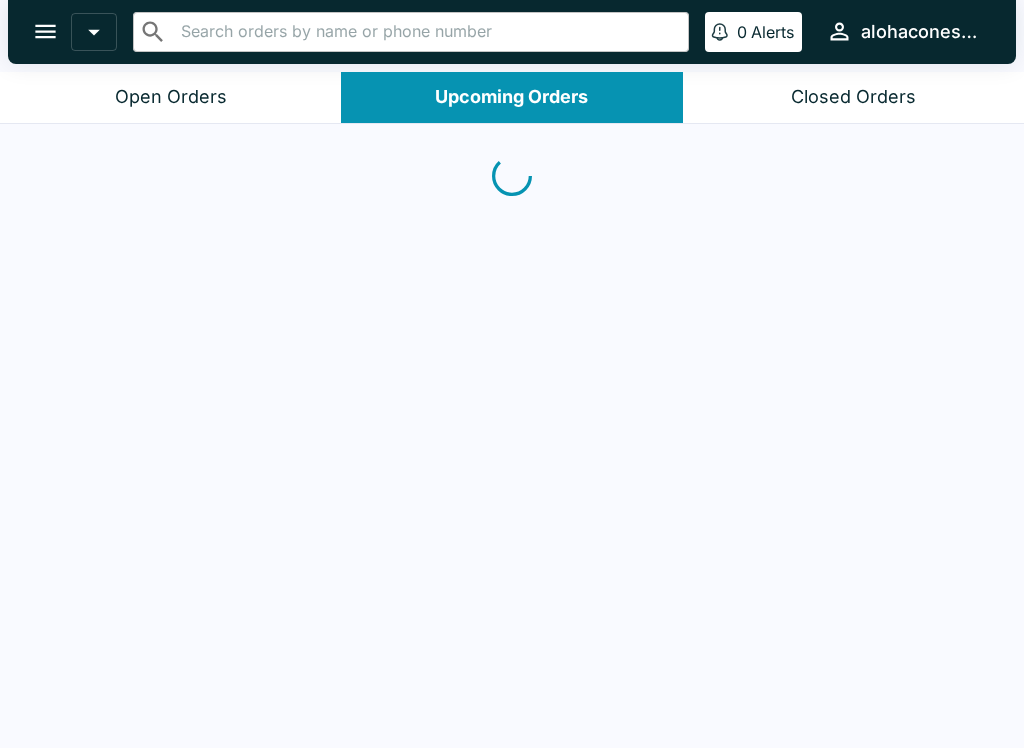 click on "Open Orders" at bounding box center (171, 97) 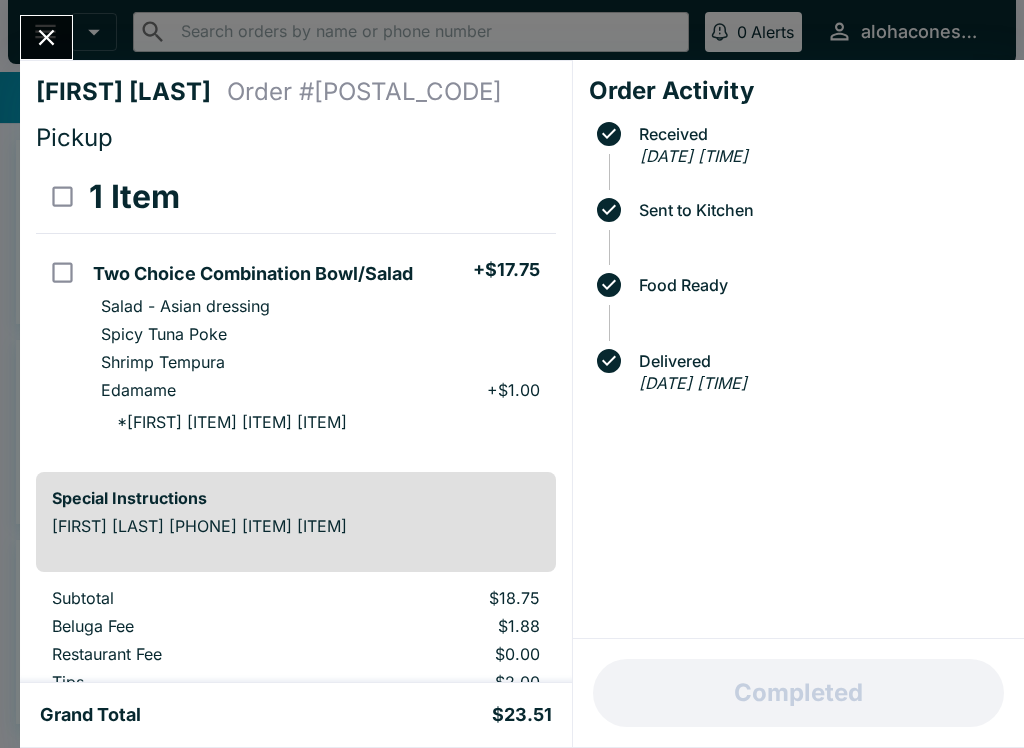click at bounding box center (46, 37) 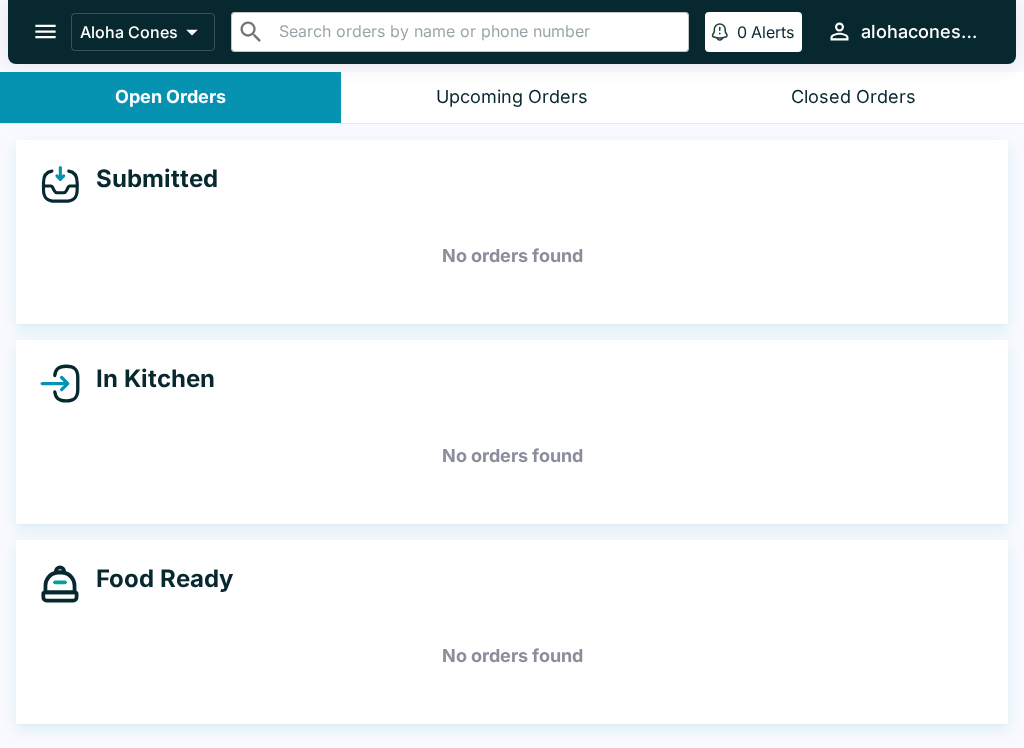 scroll, scrollTop: 0, scrollLeft: 0, axis: both 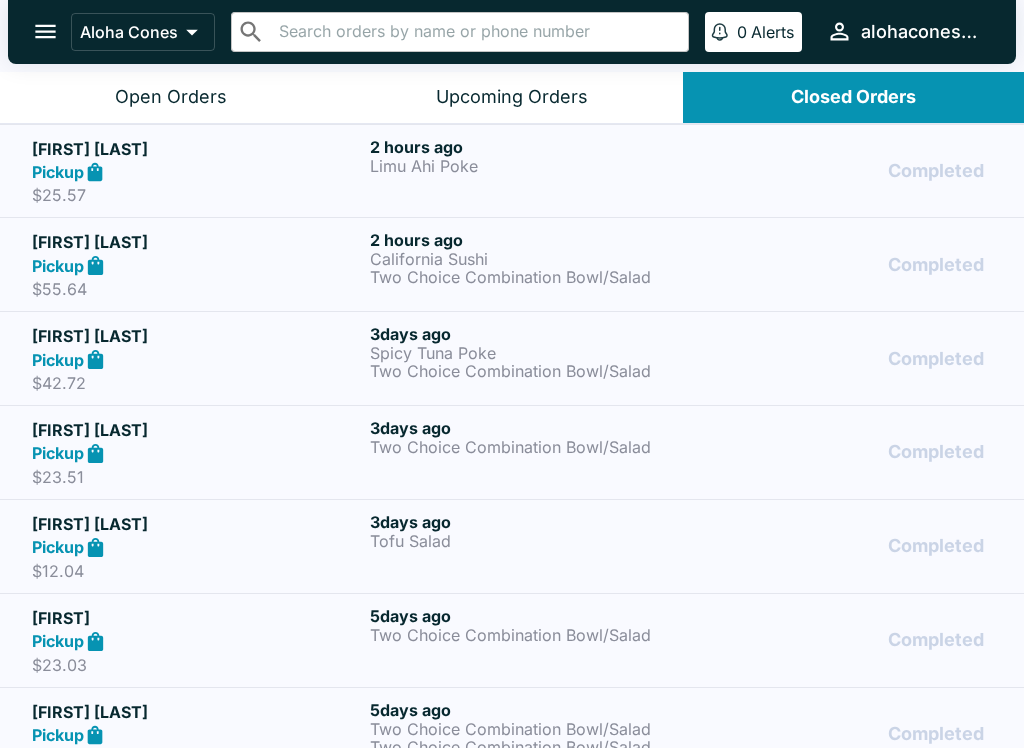 click on "$55.64" at bounding box center [197, 289] 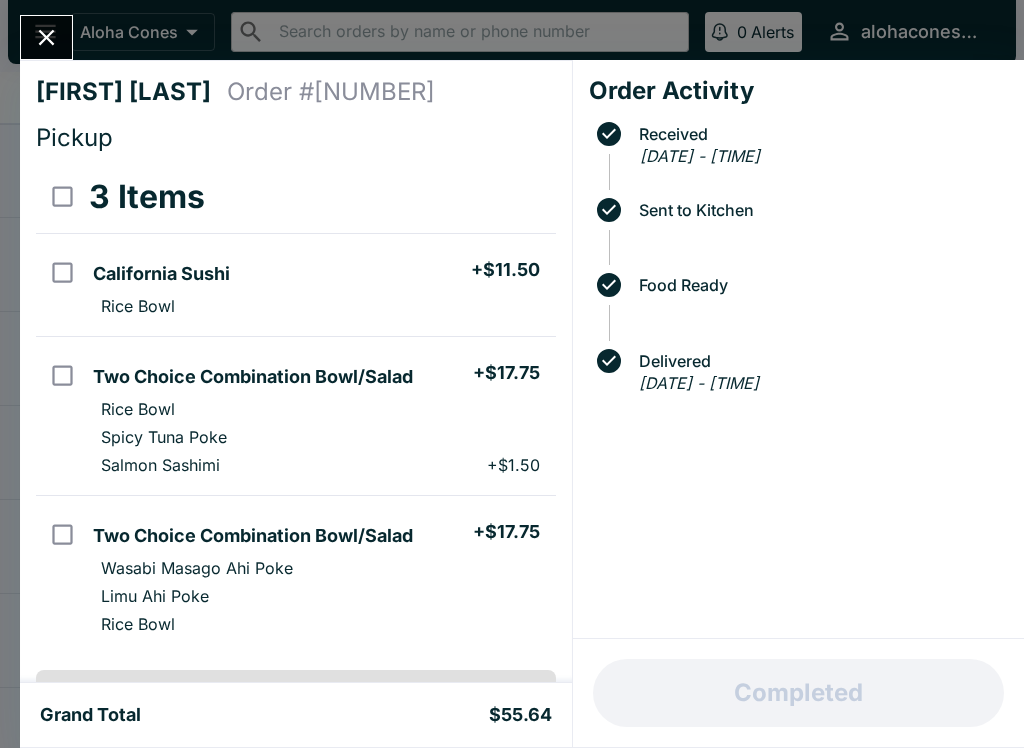 click at bounding box center [46, 37] 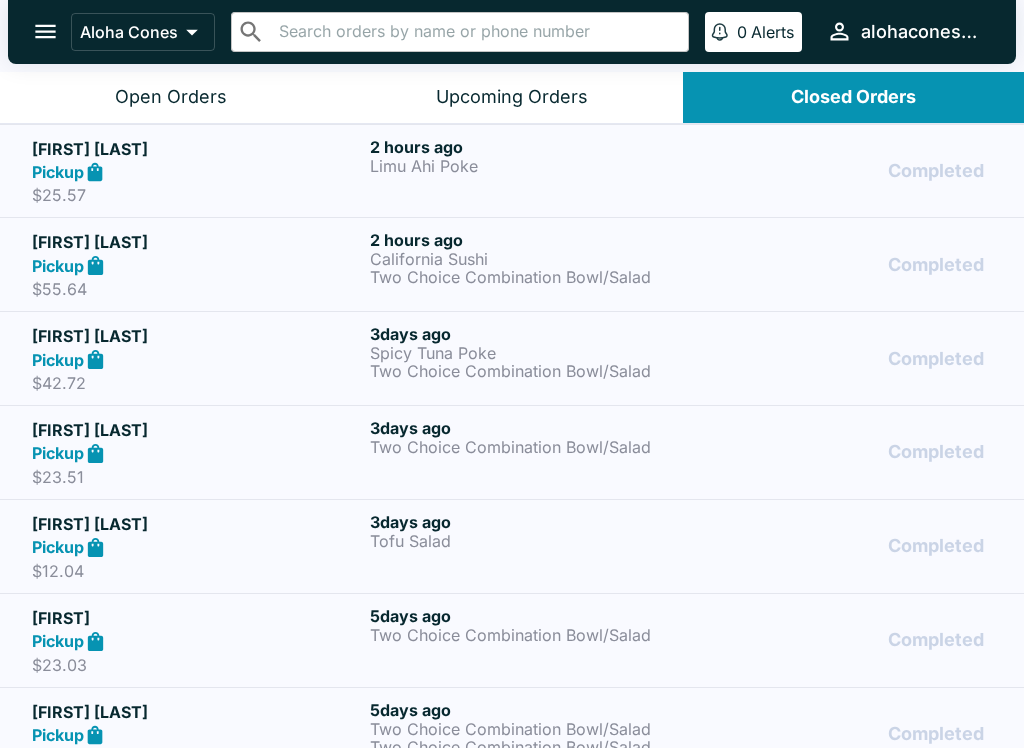 click on "Pickup" at bounding box center [58, 266] 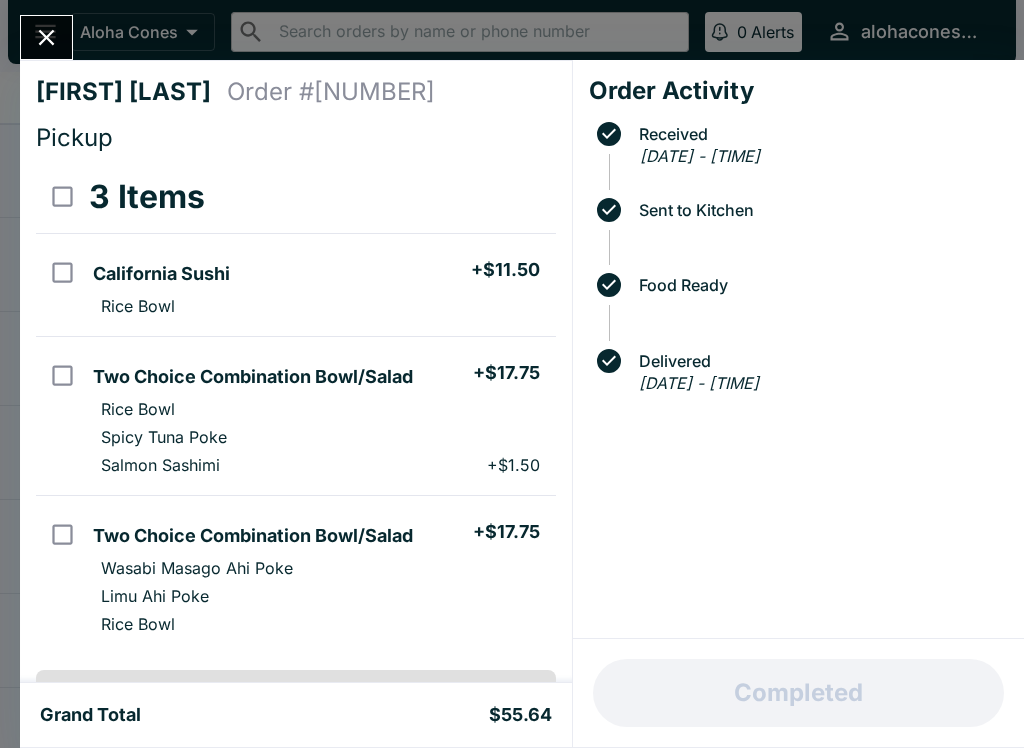 click 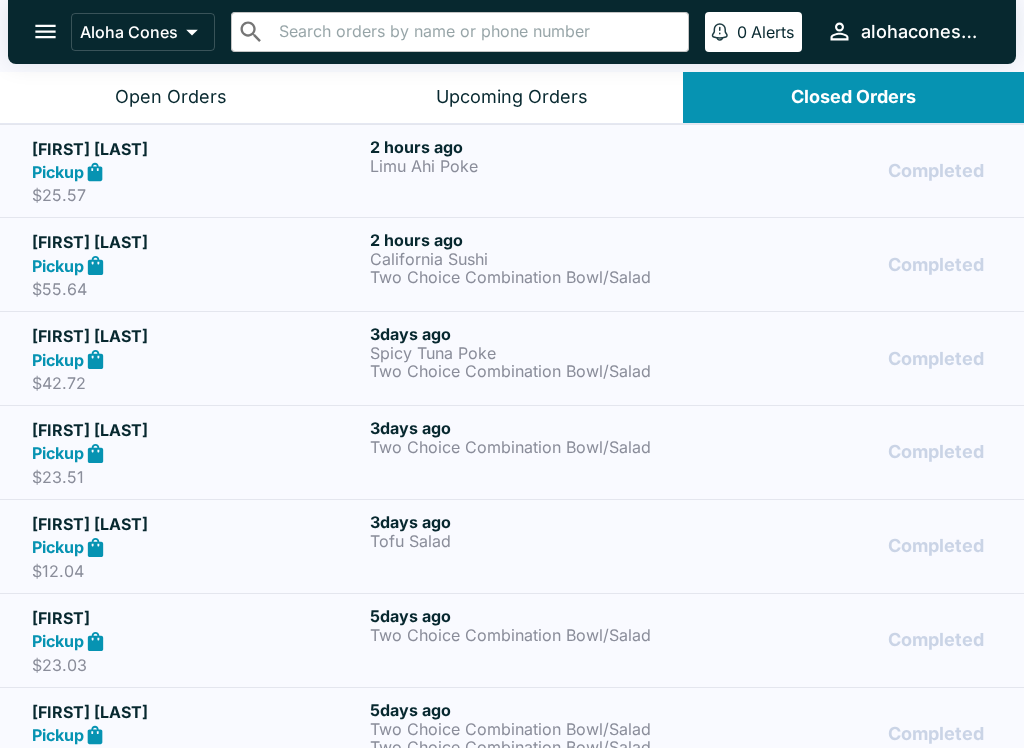 click on "Upcoming Orders" at bounding box center (512, 97) 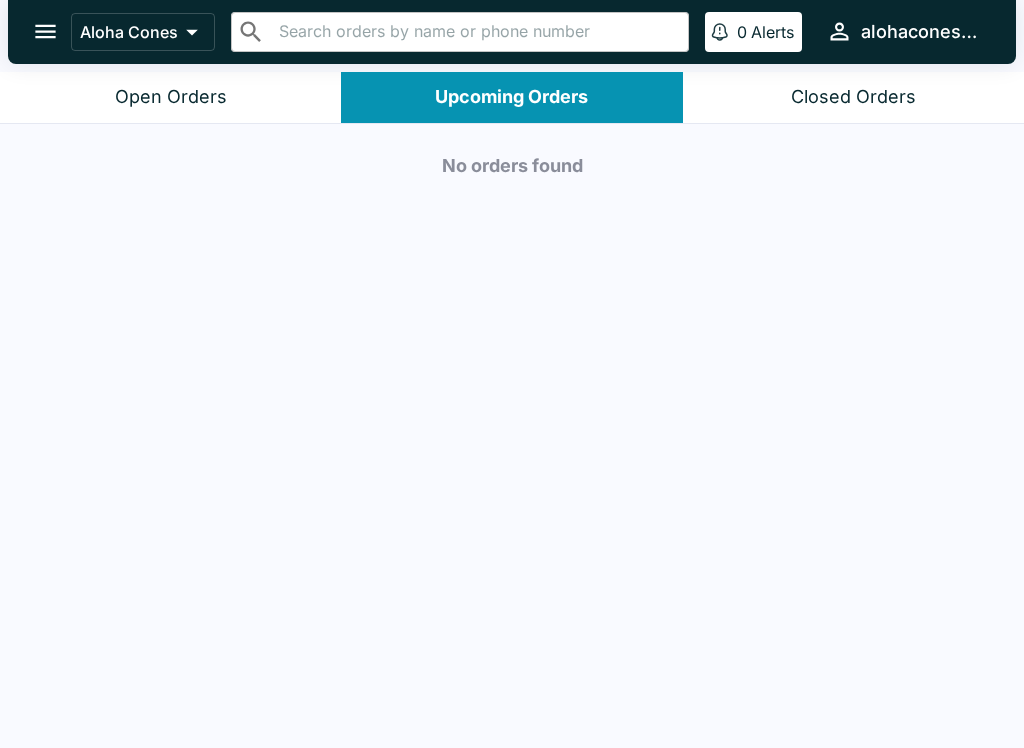 click on "Open Orders" at bounding box center [171, 97] 